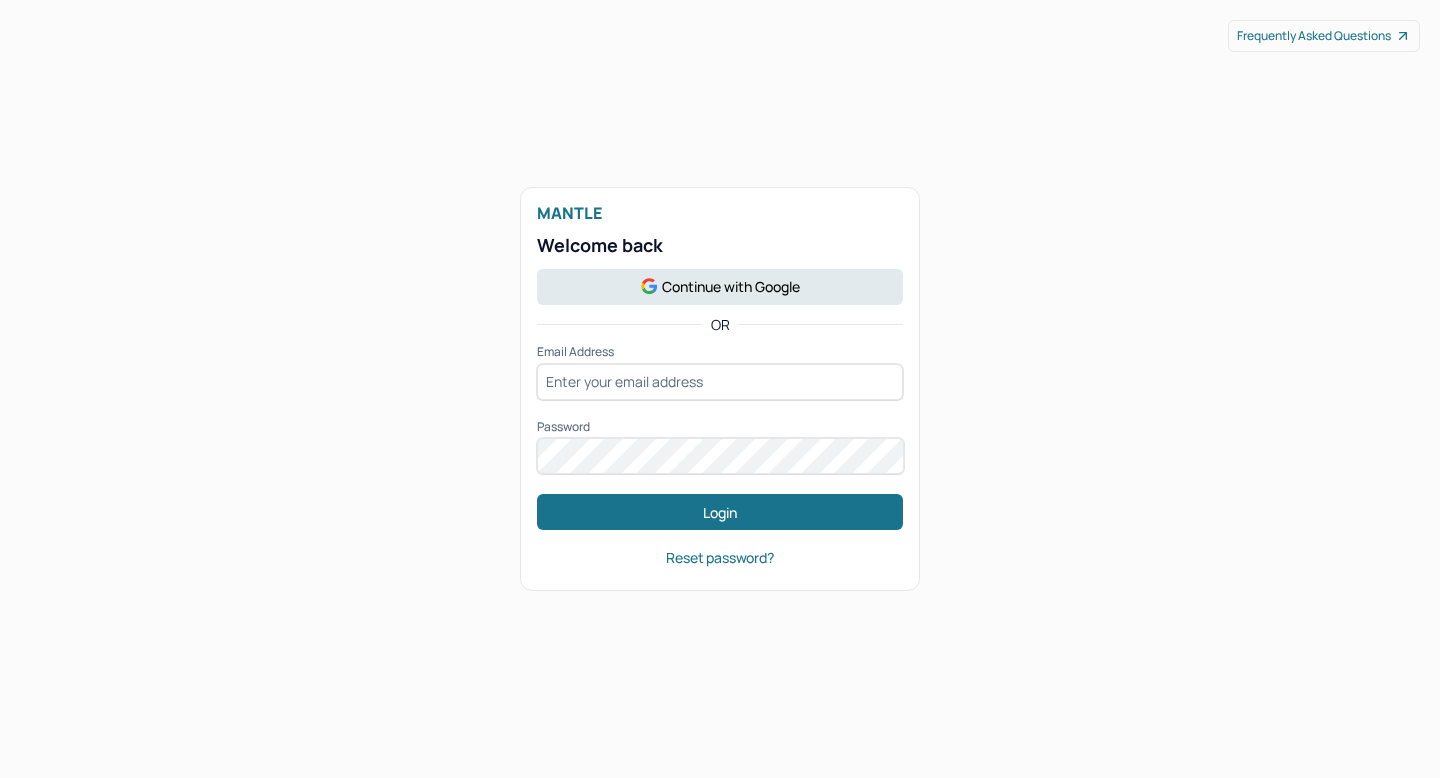 scroll, scrollTop: 0, scrollLeft: 0, axis: both 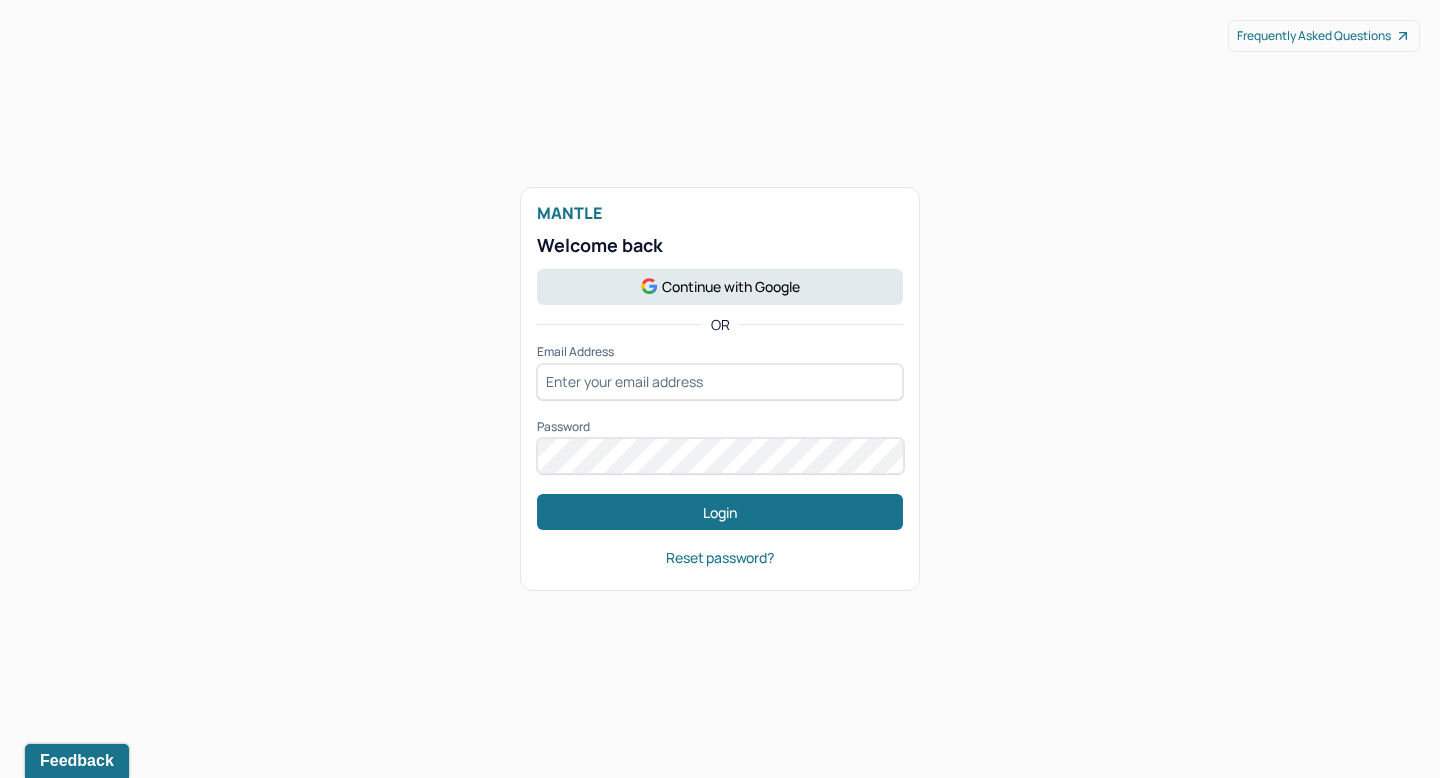 click at bounding box center (720, 382) 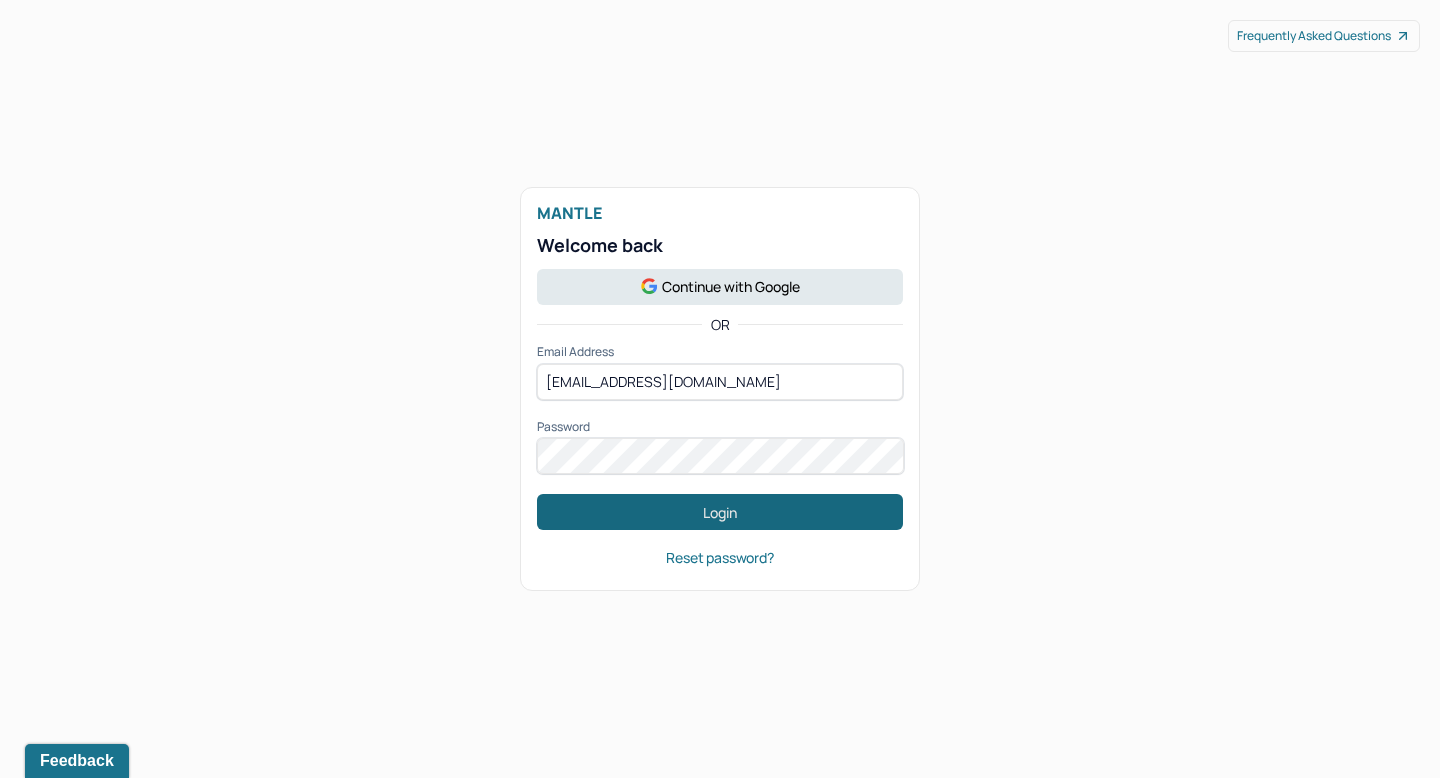 click on "Login" at bounding box center [720, 512] 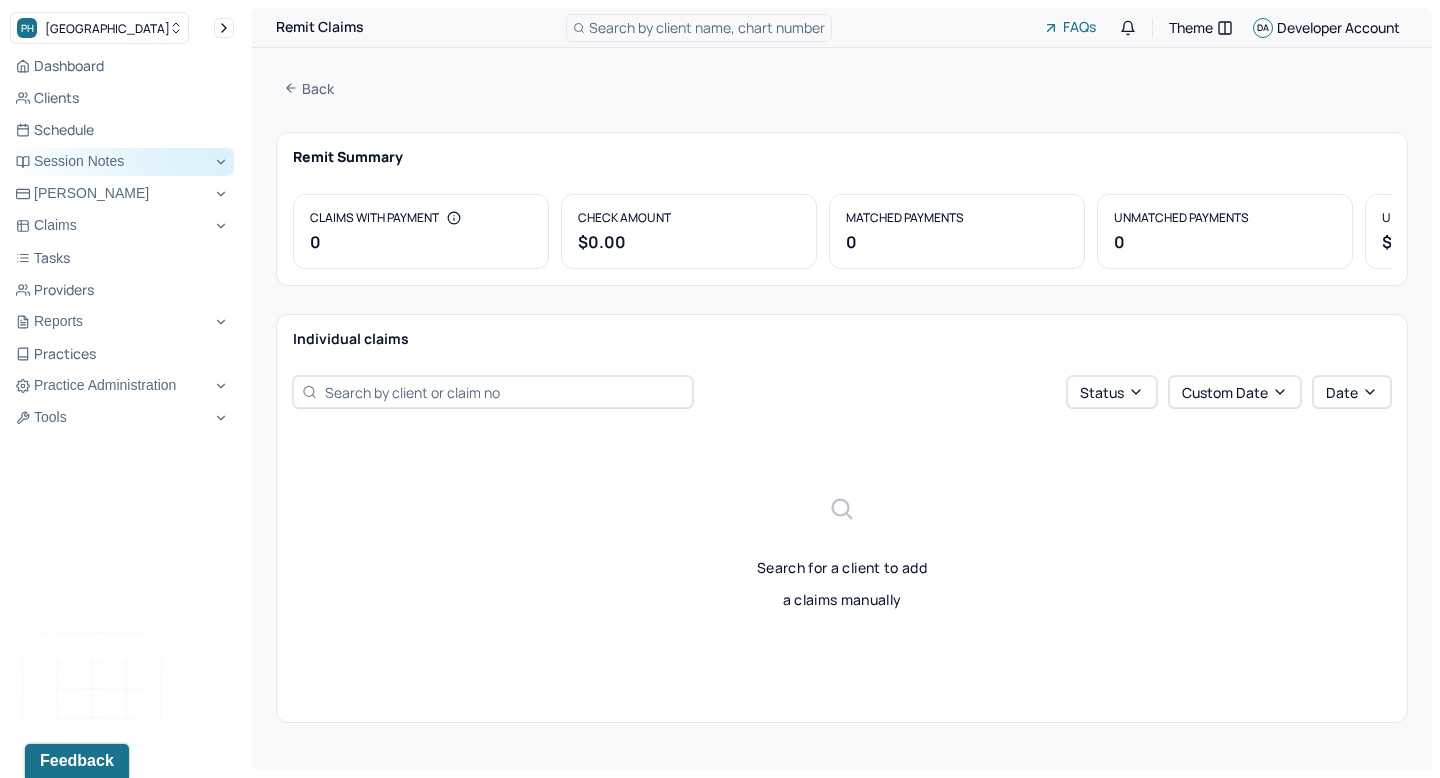 click on "Session Notes" at bounding box center [122, 162] 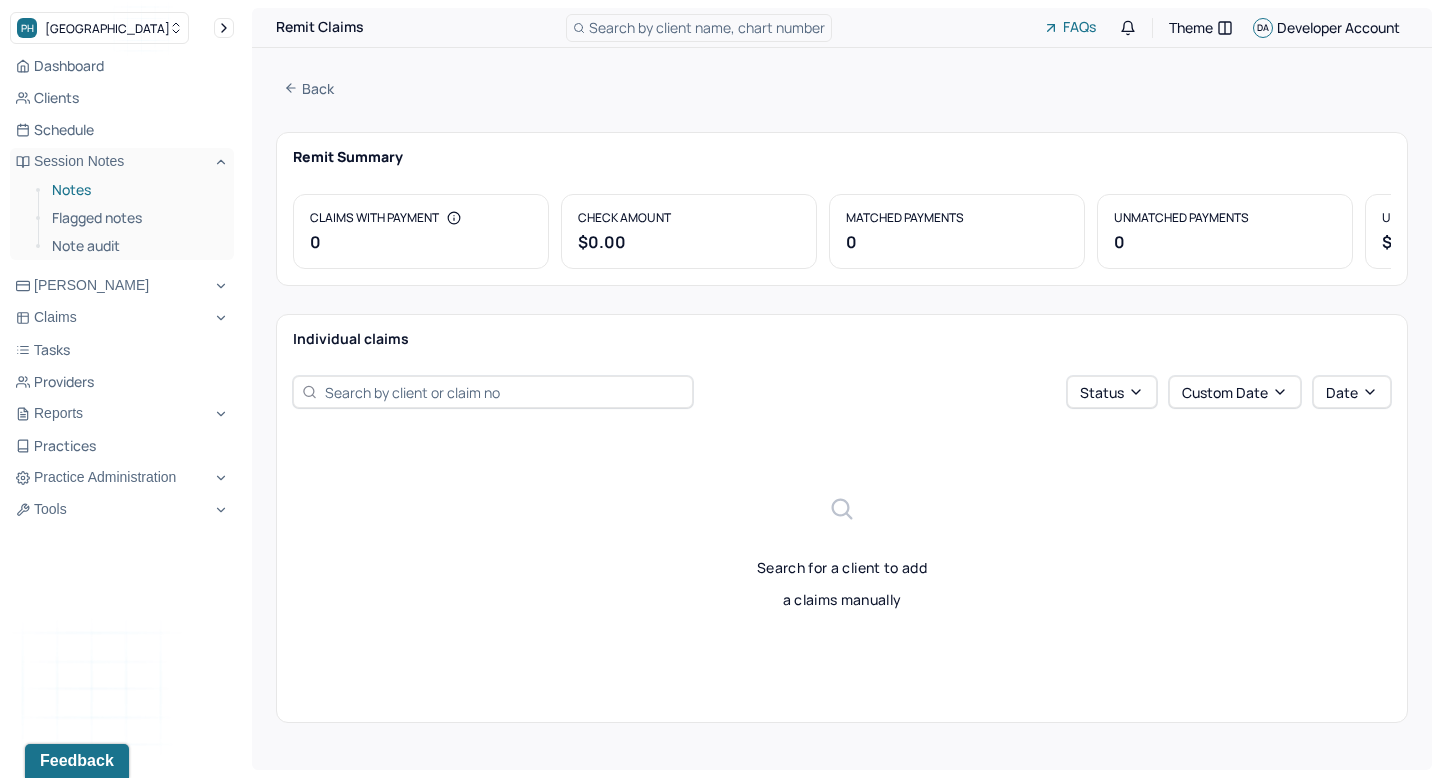 click on "Notes" at bounding box center [135, 190] 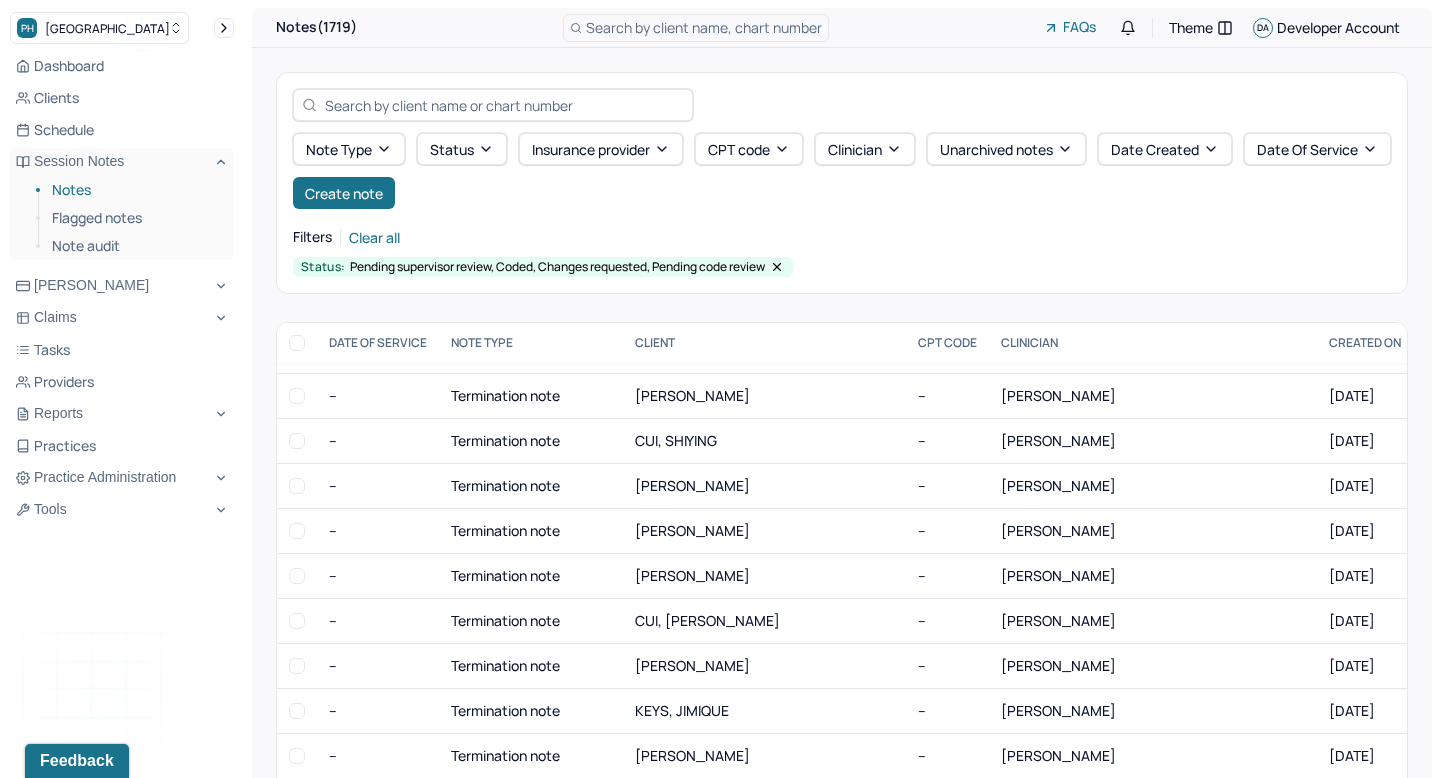 scroll, scrollTop: 0, scrollLeft: 0, axis: both 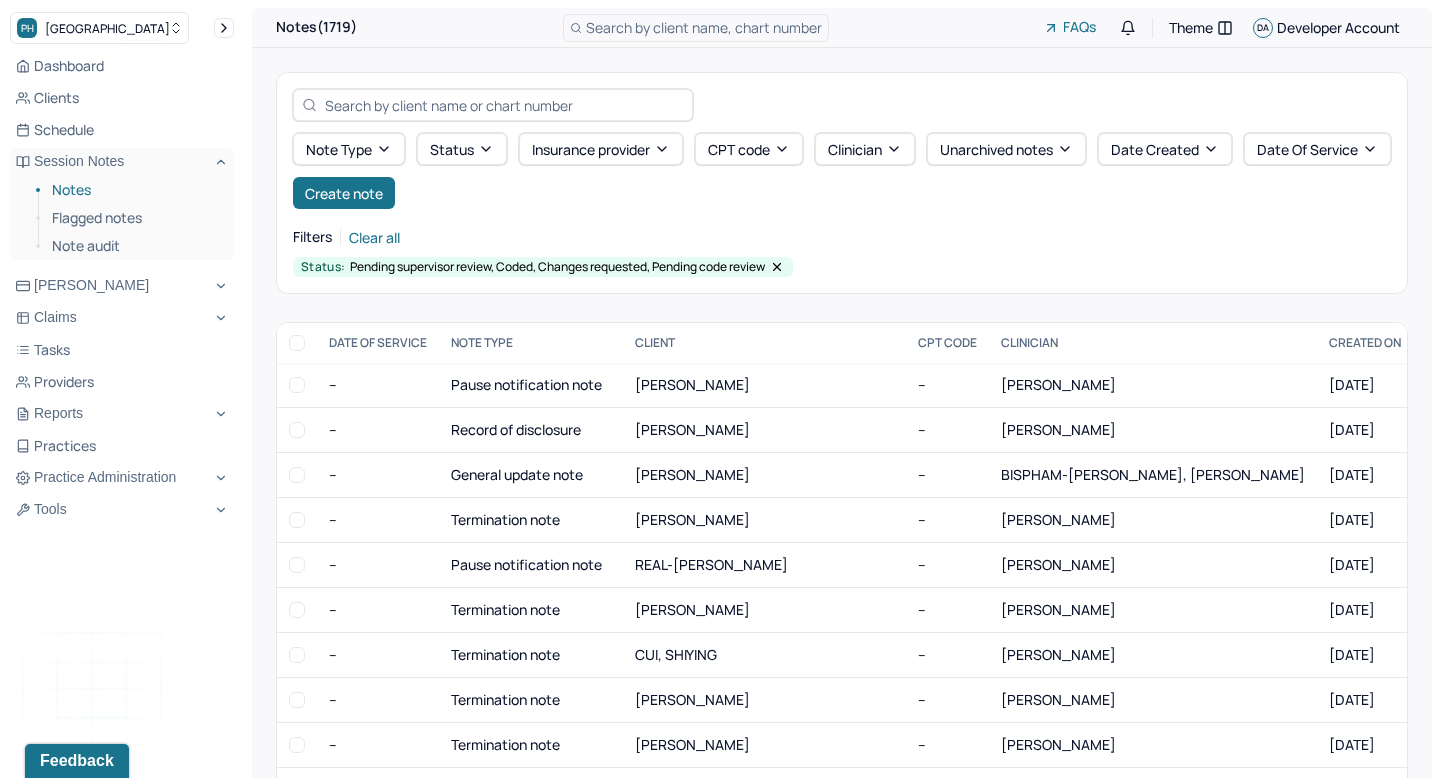 click 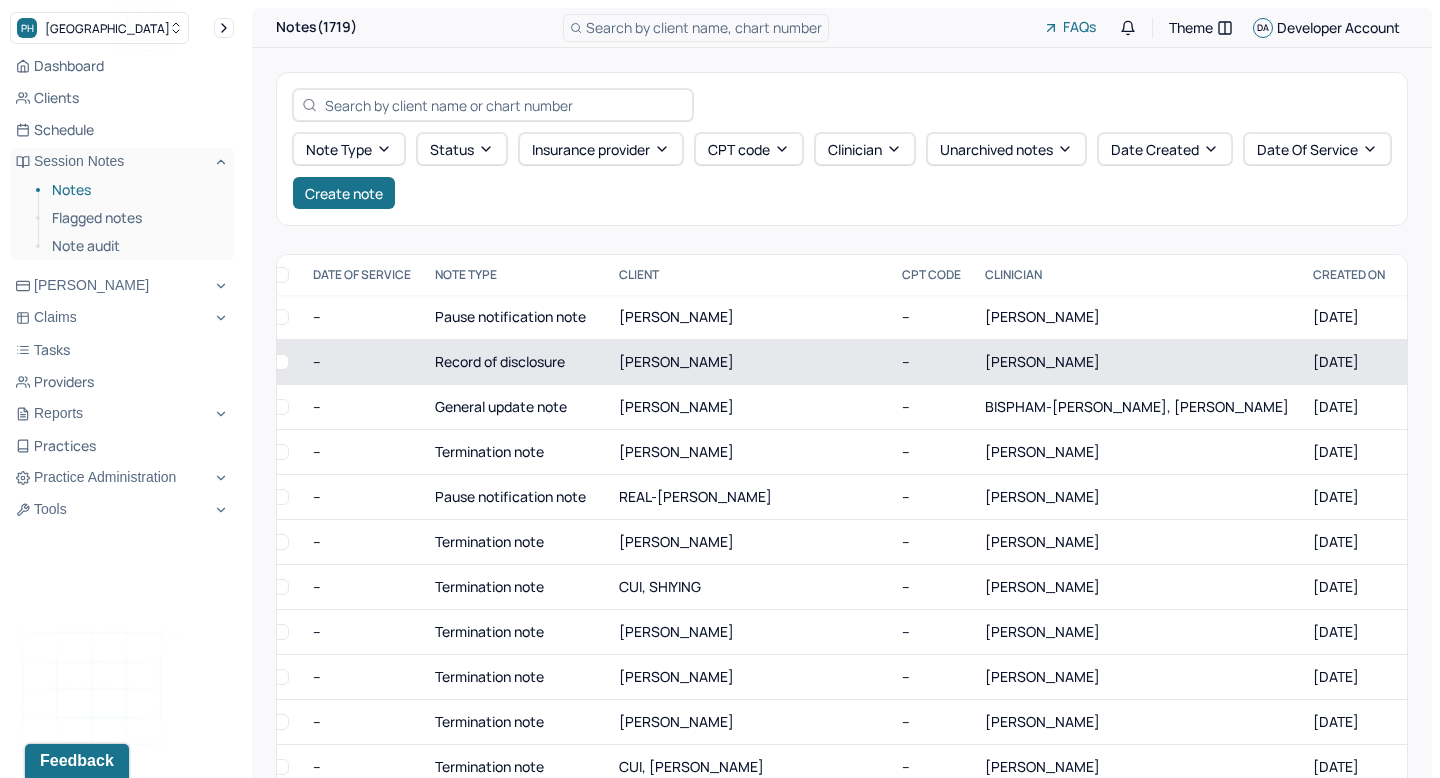 scroll, scrollTop: 0, scrollLeft: 0, axis: both 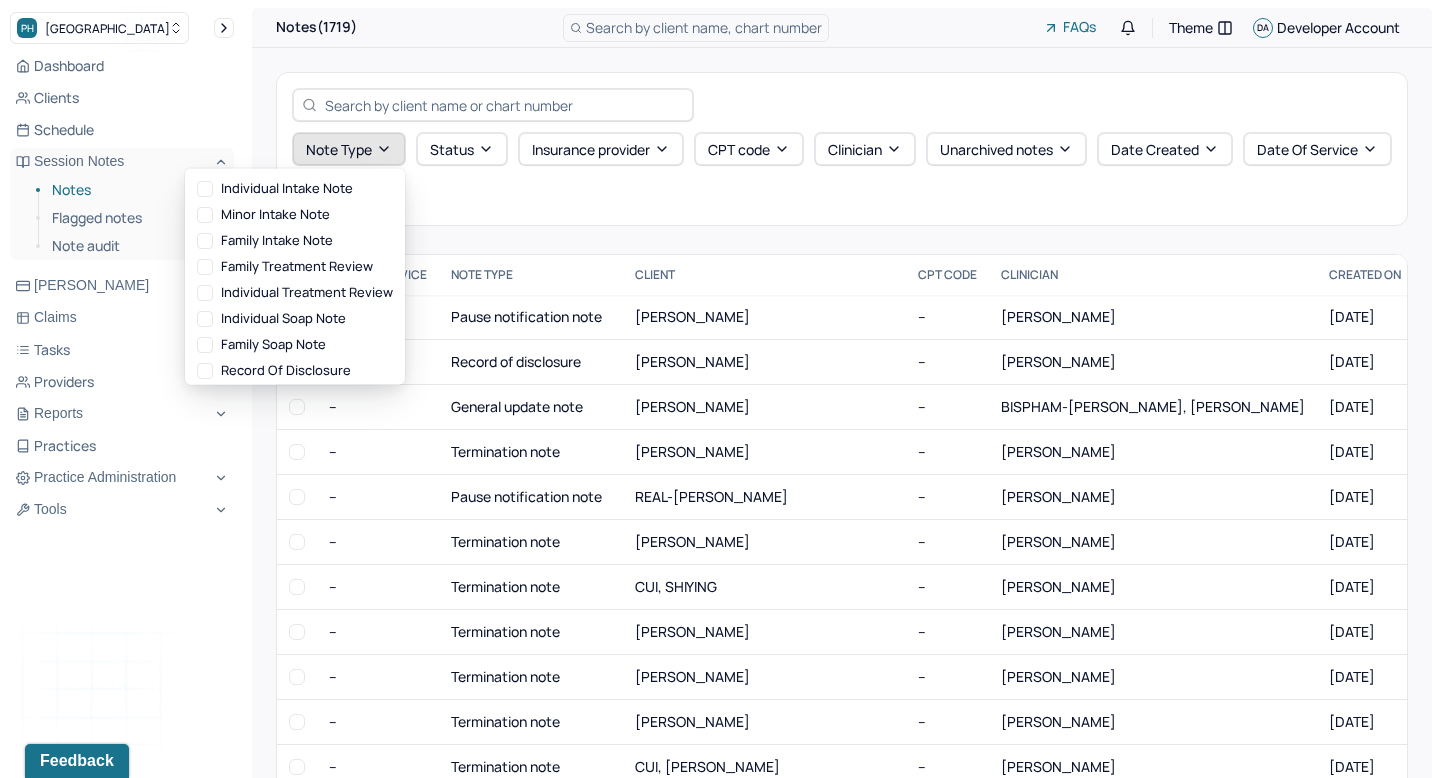 click on "Note type" at bounding box center [349, 149] 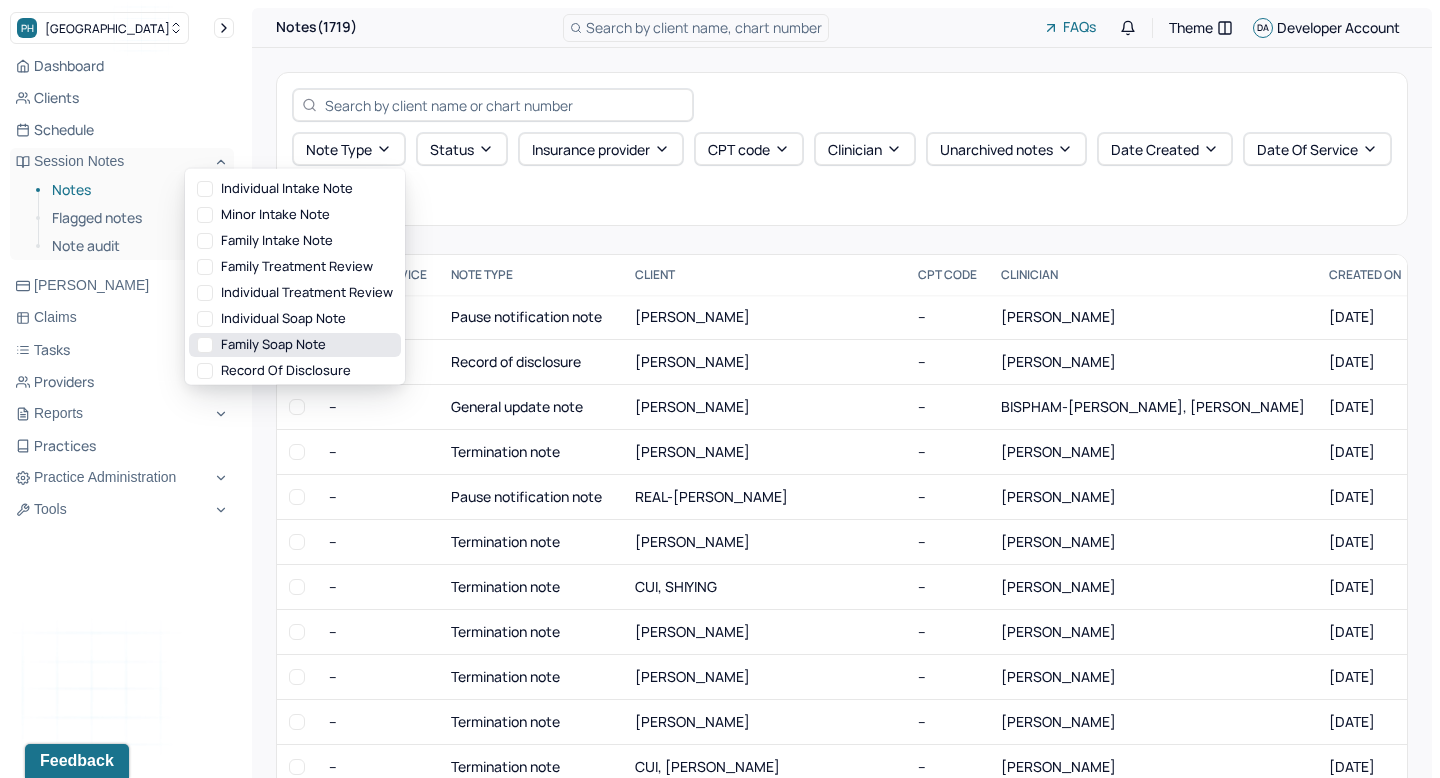 click on "Family soap note" at bounding box center (295, 345) 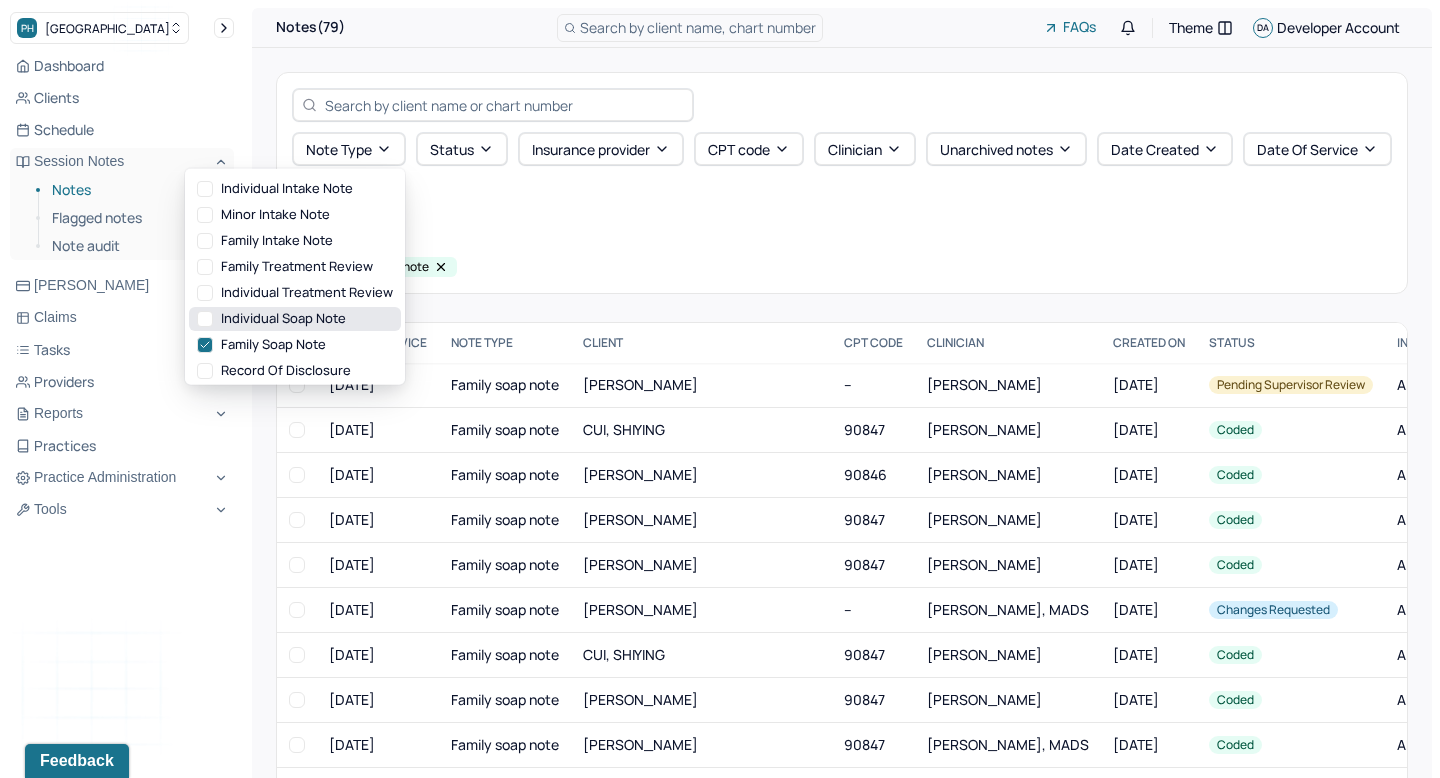 click on "Individual soap note" at bounding box center (295, 319) 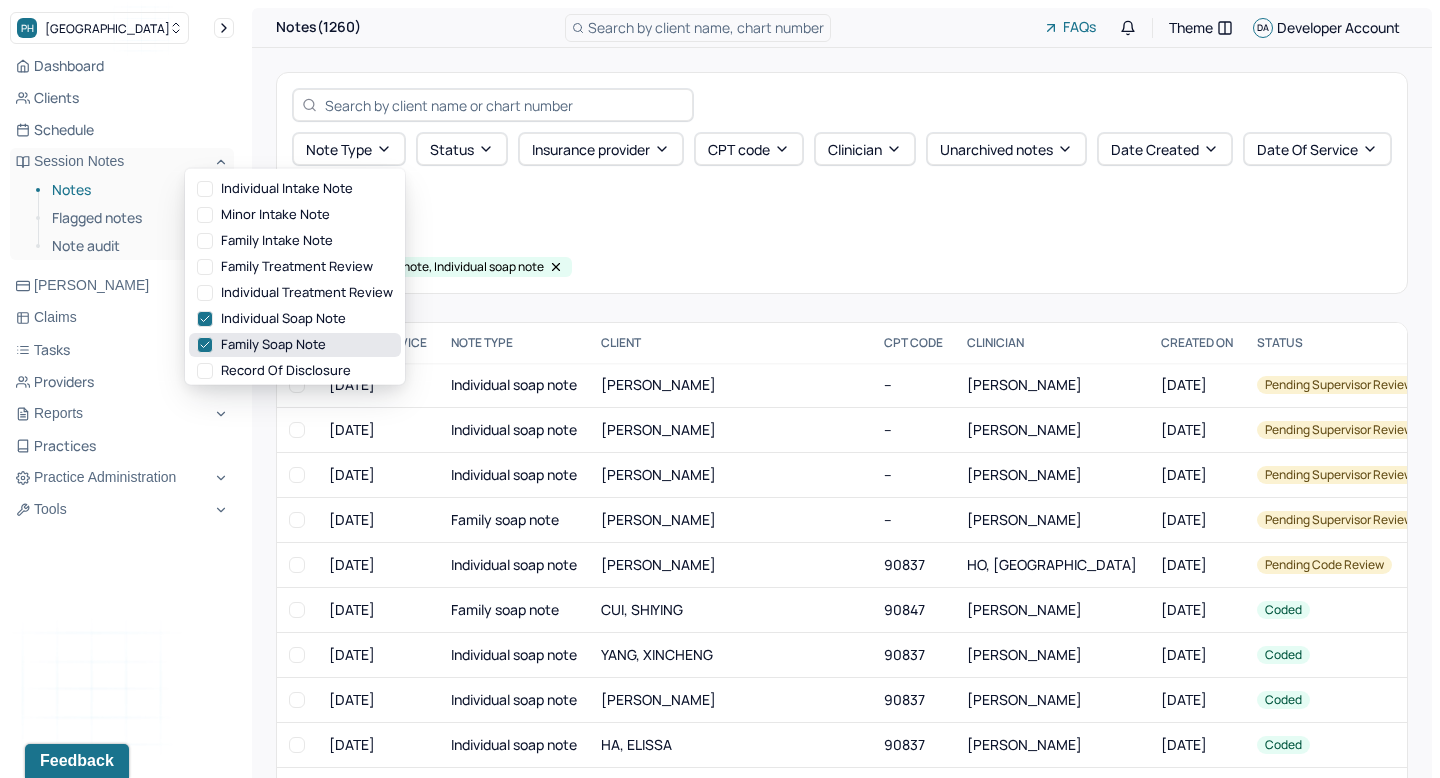 click 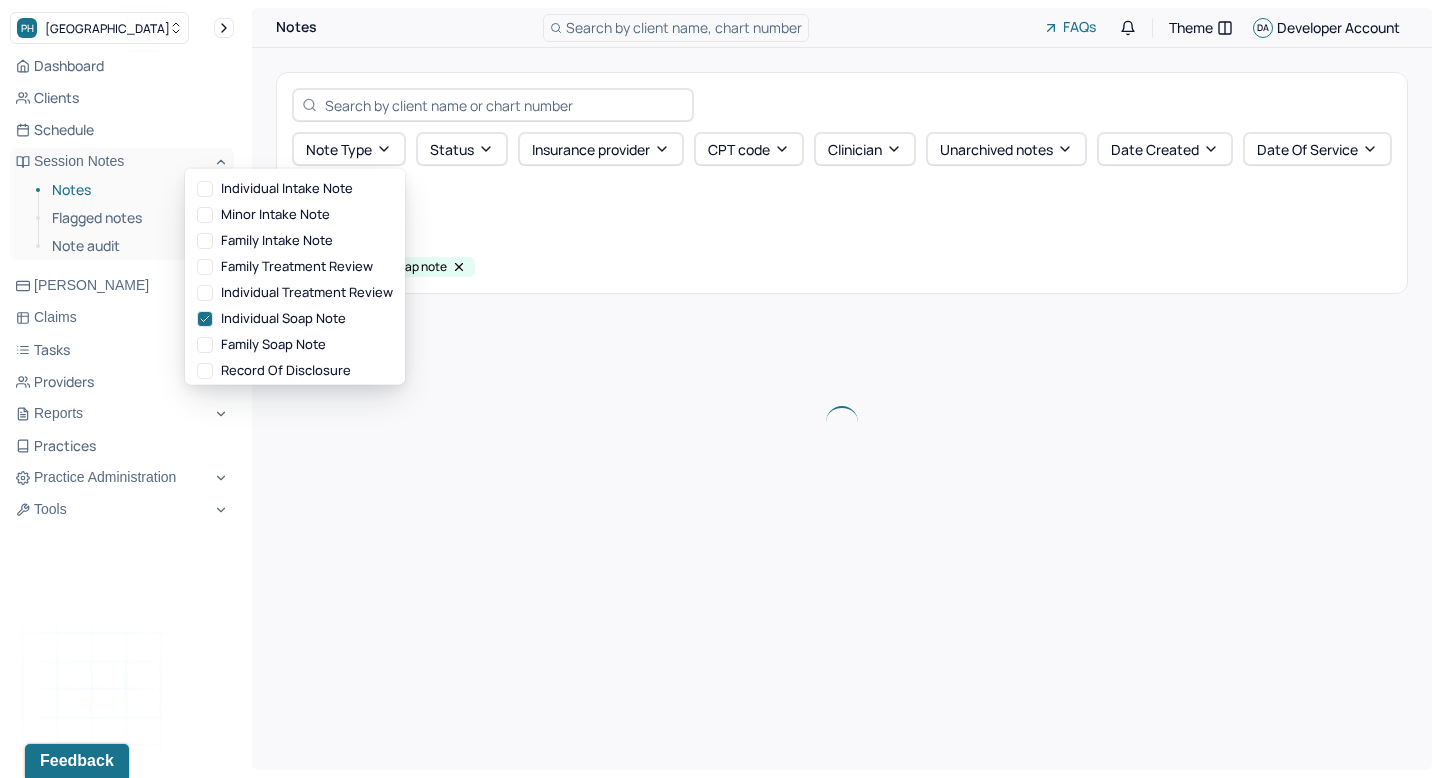 click on "Note type Status Insurance provider CPT code Clinician Unarchived notes Date Created Date Of Service Create note" at bounding box center [842, 171] 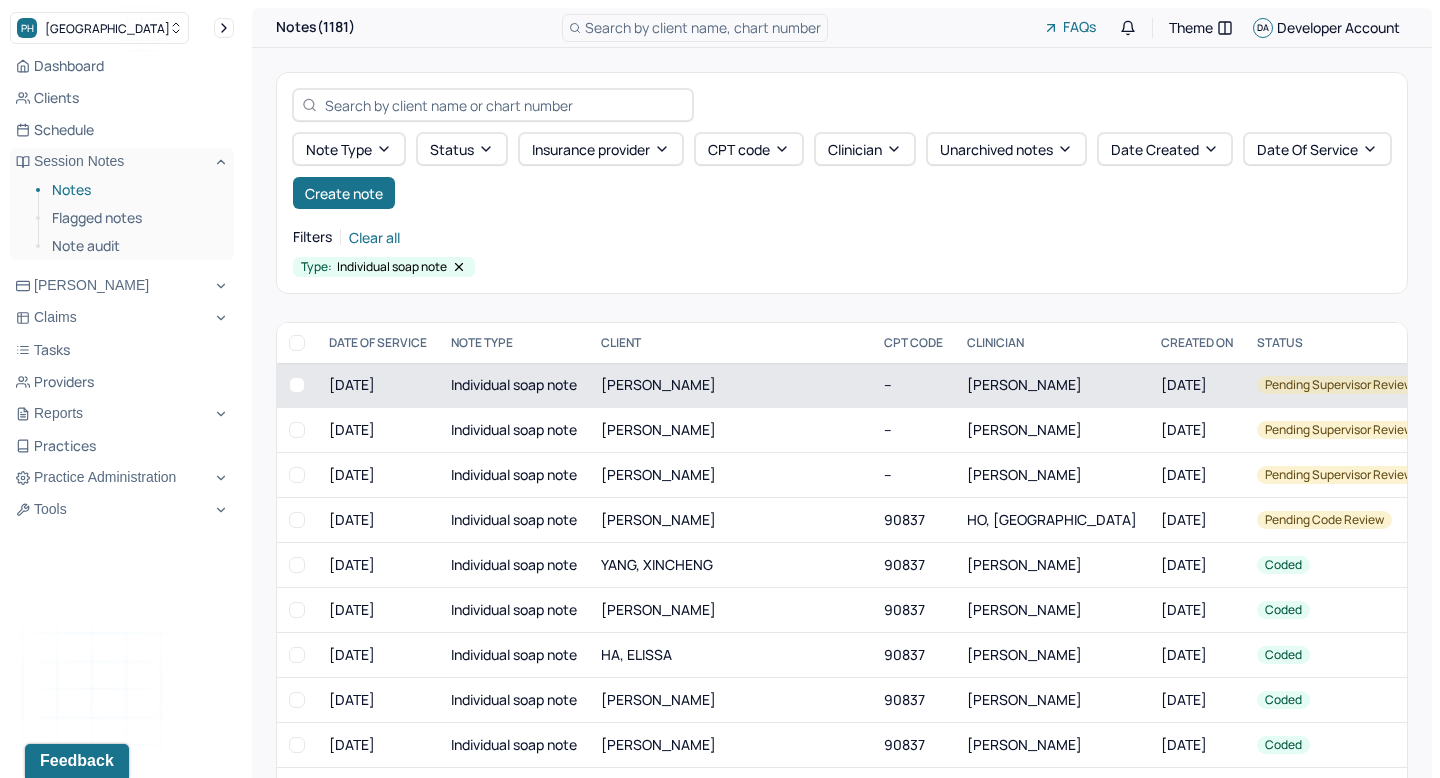 click on "Individual soap note" at bounding box center (514, 385) 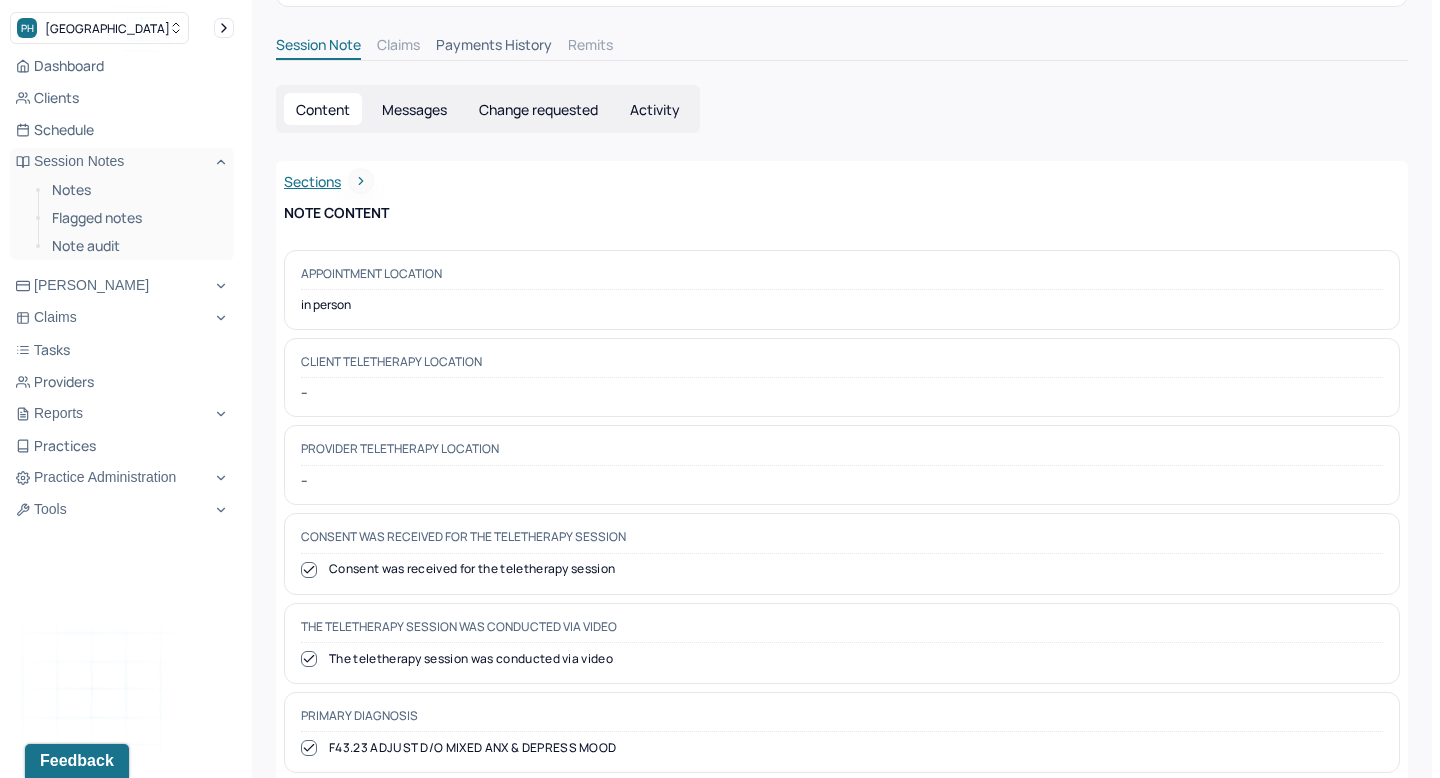 scroll, scrollTop: 448, scrollLeft: 0, axis: vertical 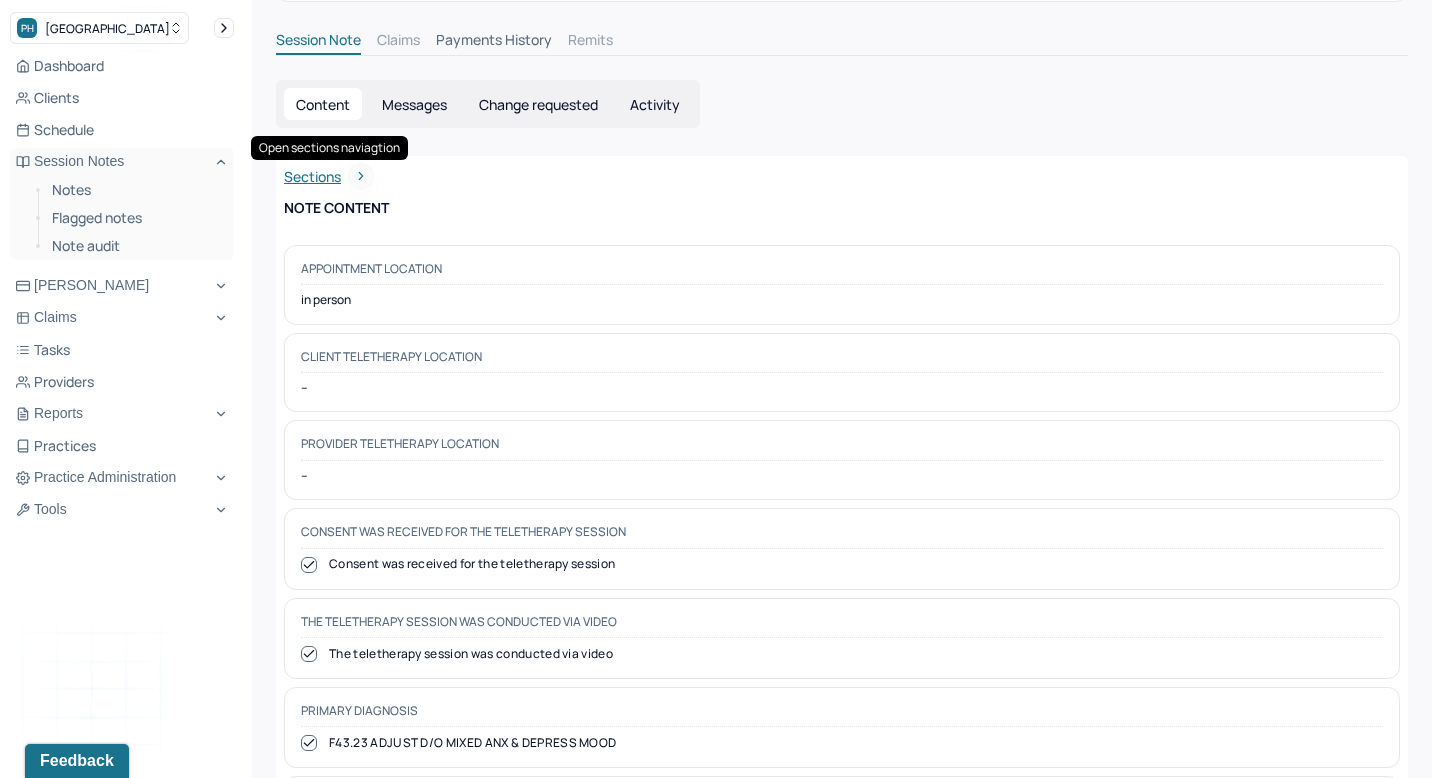click on "Sections" at bounding box center [328, 176] 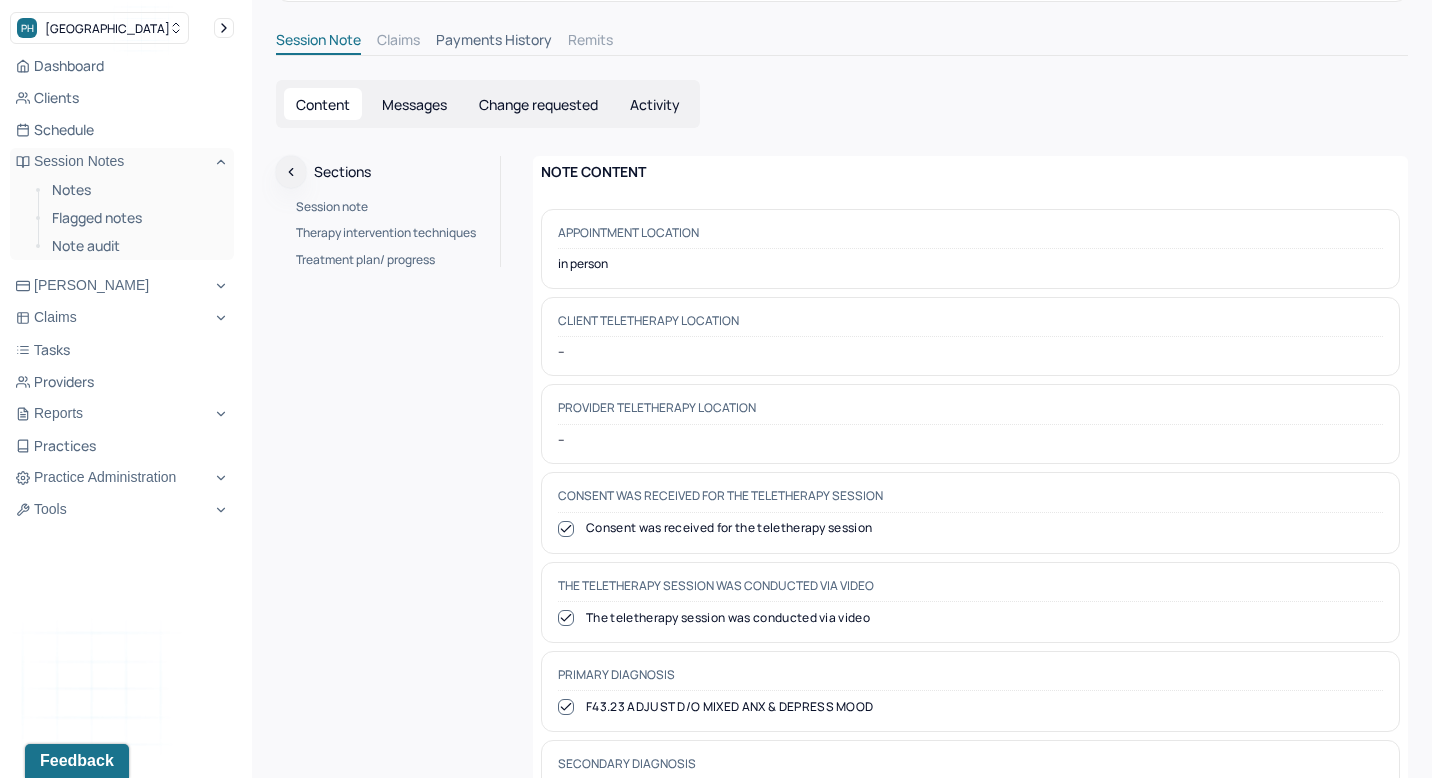 click on "Session note" at bounding box center (332, 207) 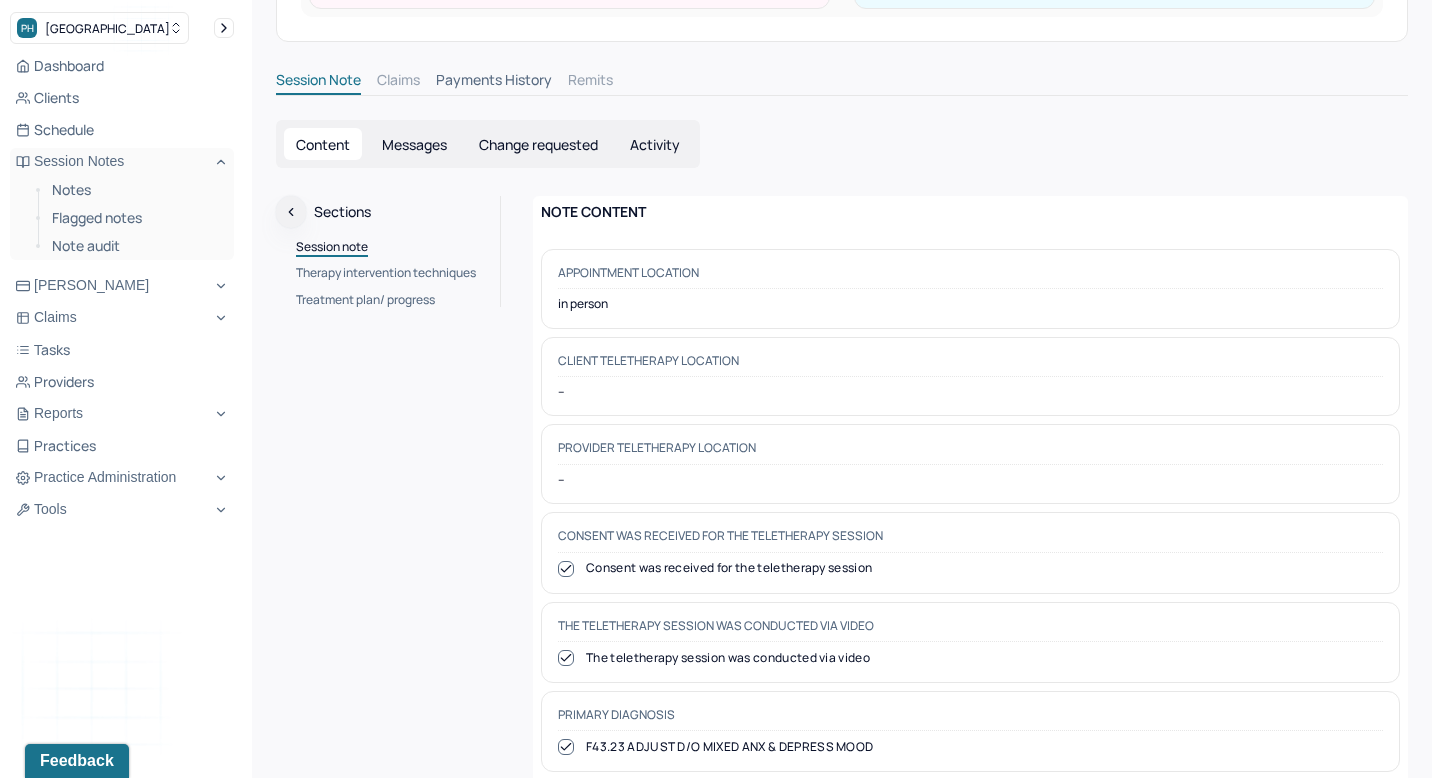 scroll, scrollTop: 400, scrollLeft: 0, axis: vertical 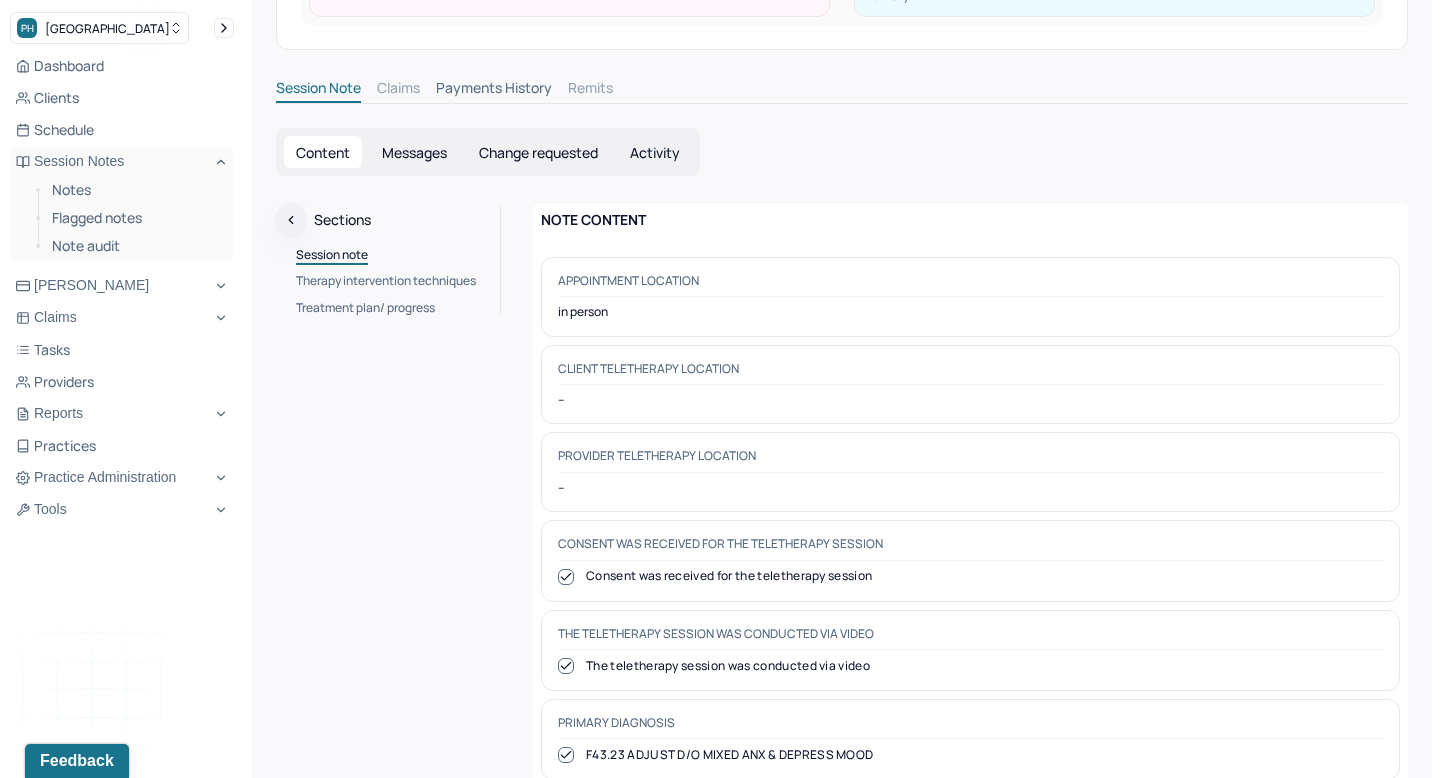click on "Therapy intervention techniques" at bounding box center [386, 281] 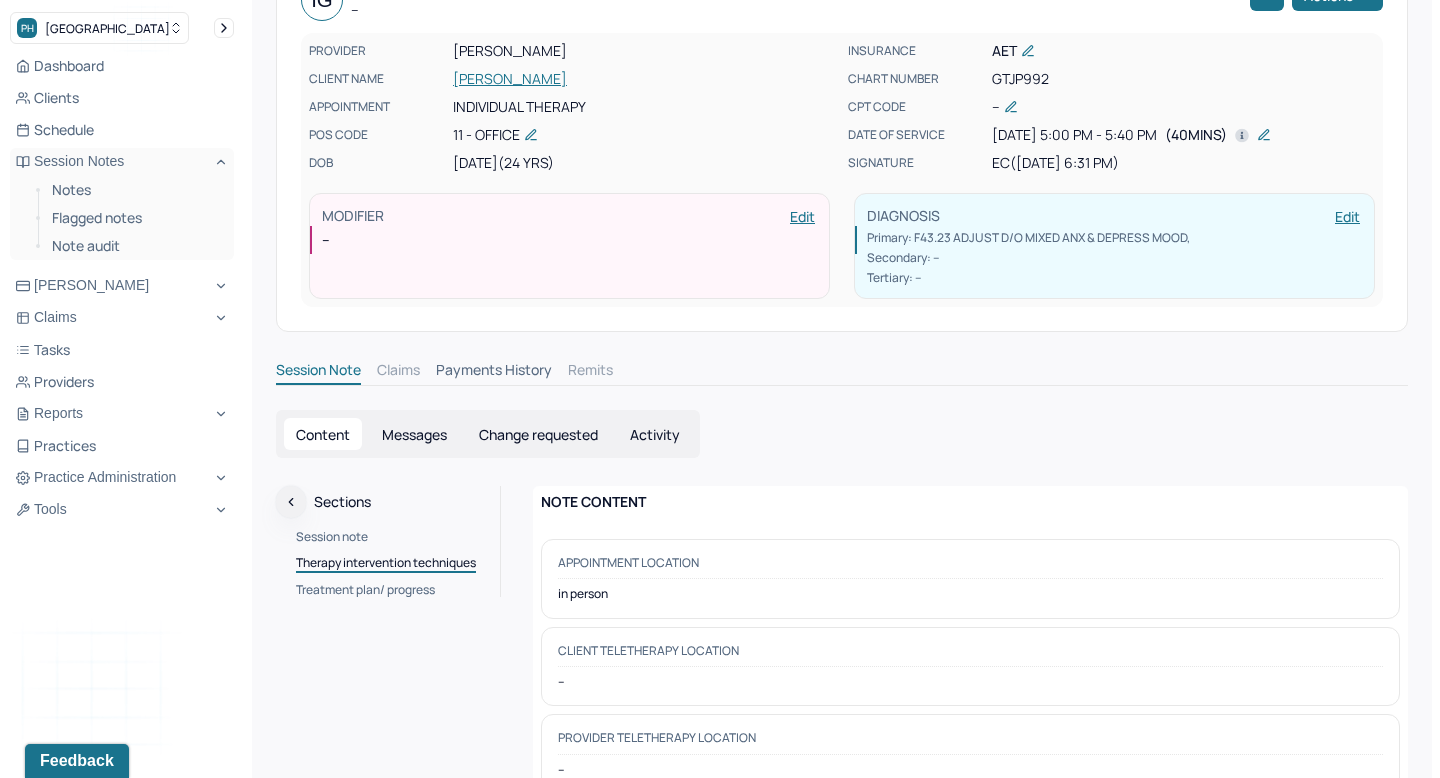 scroll, scrollTop: 183, scrollLeft: 0, axis: vertical 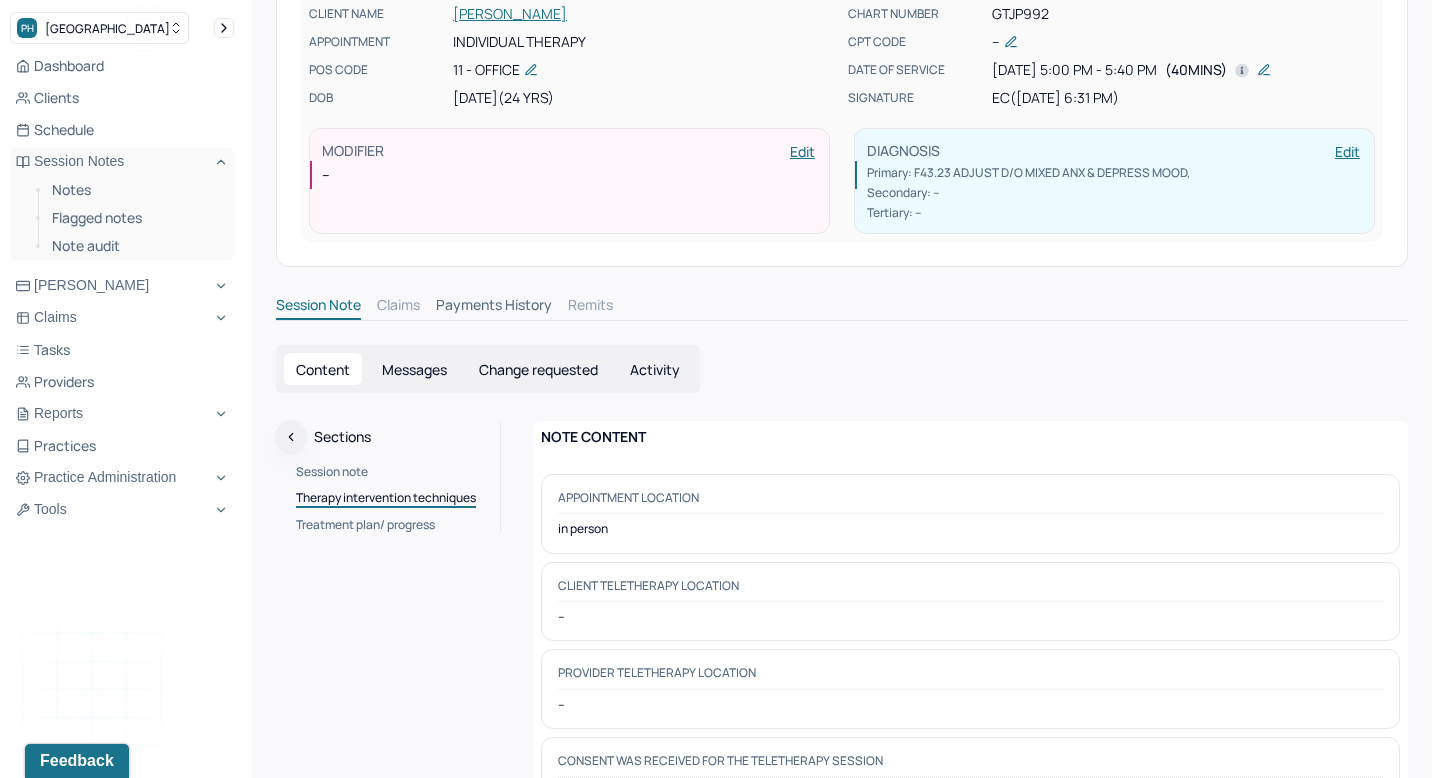 click on "Treatment plan/ progress" at bounding box center [365, 525] 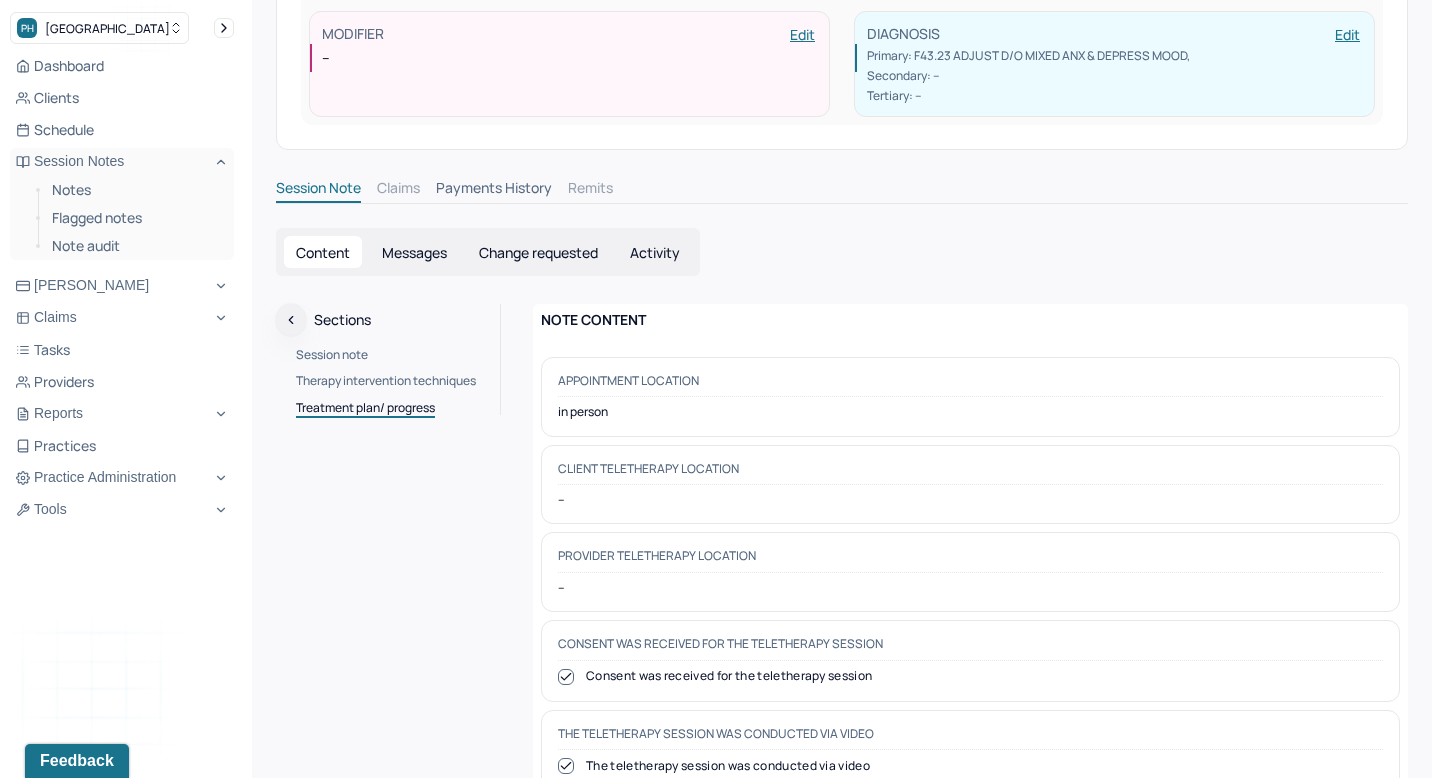 scroll, scrollTop: 219, scrollLeft: 0, axis: vertical 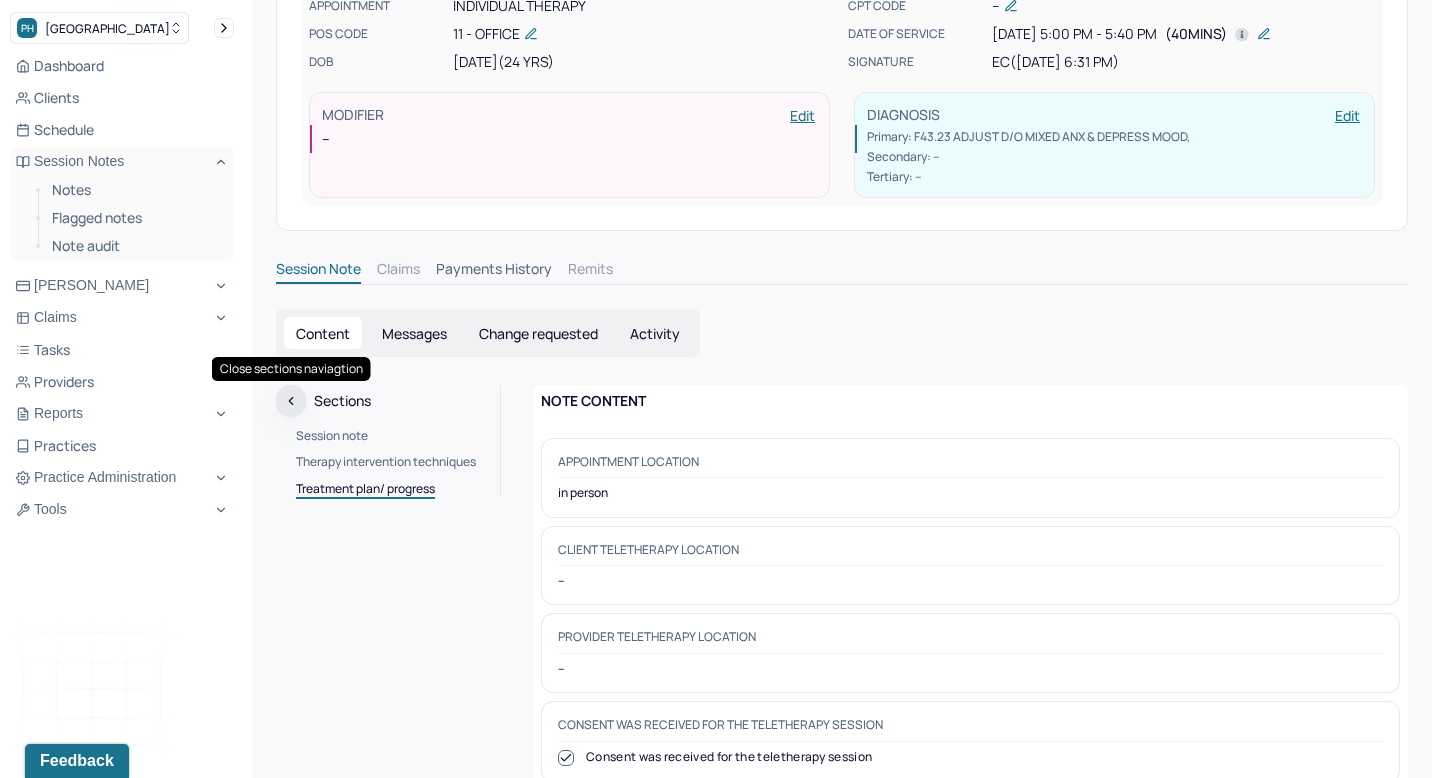 click 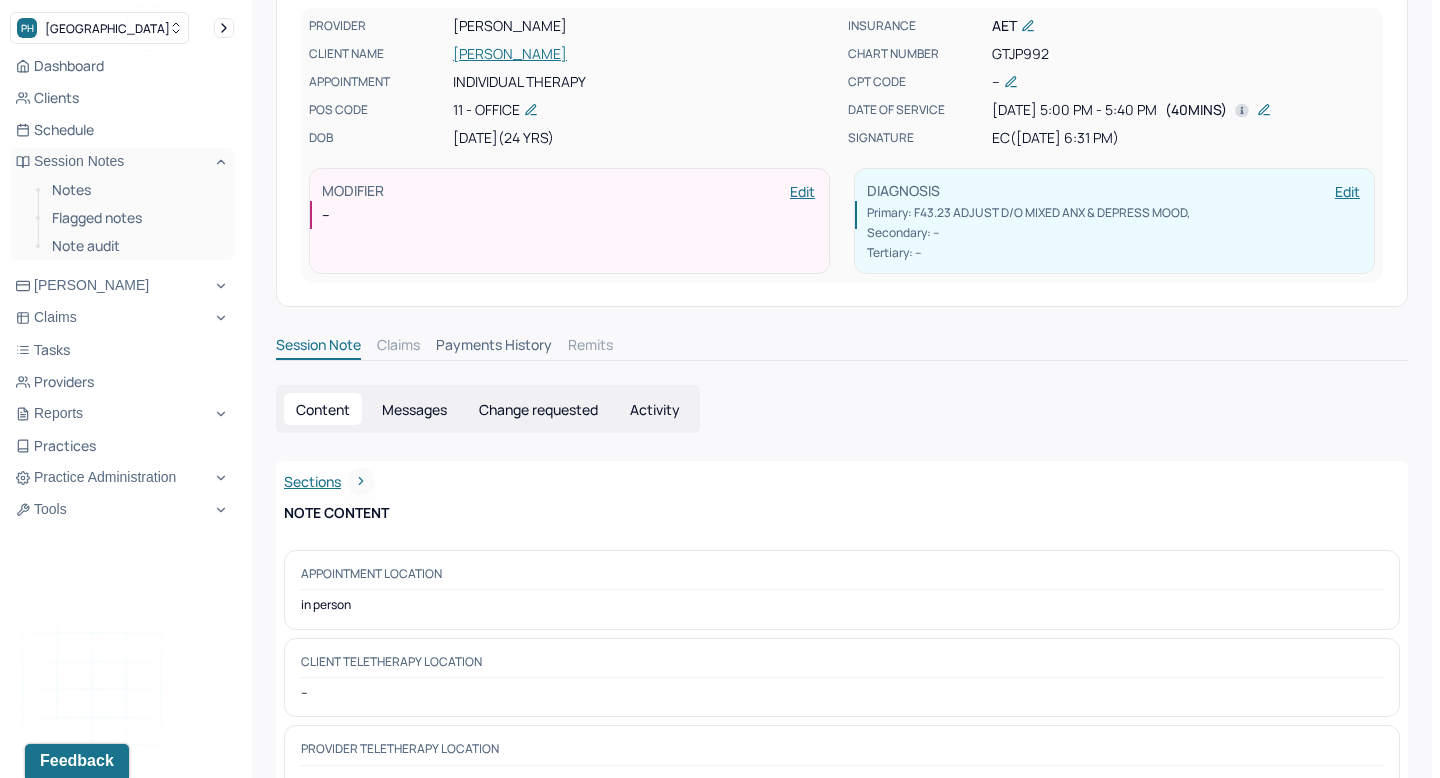 scroll, scrollTop: 113, scrollLeft: 0, axis: vertical 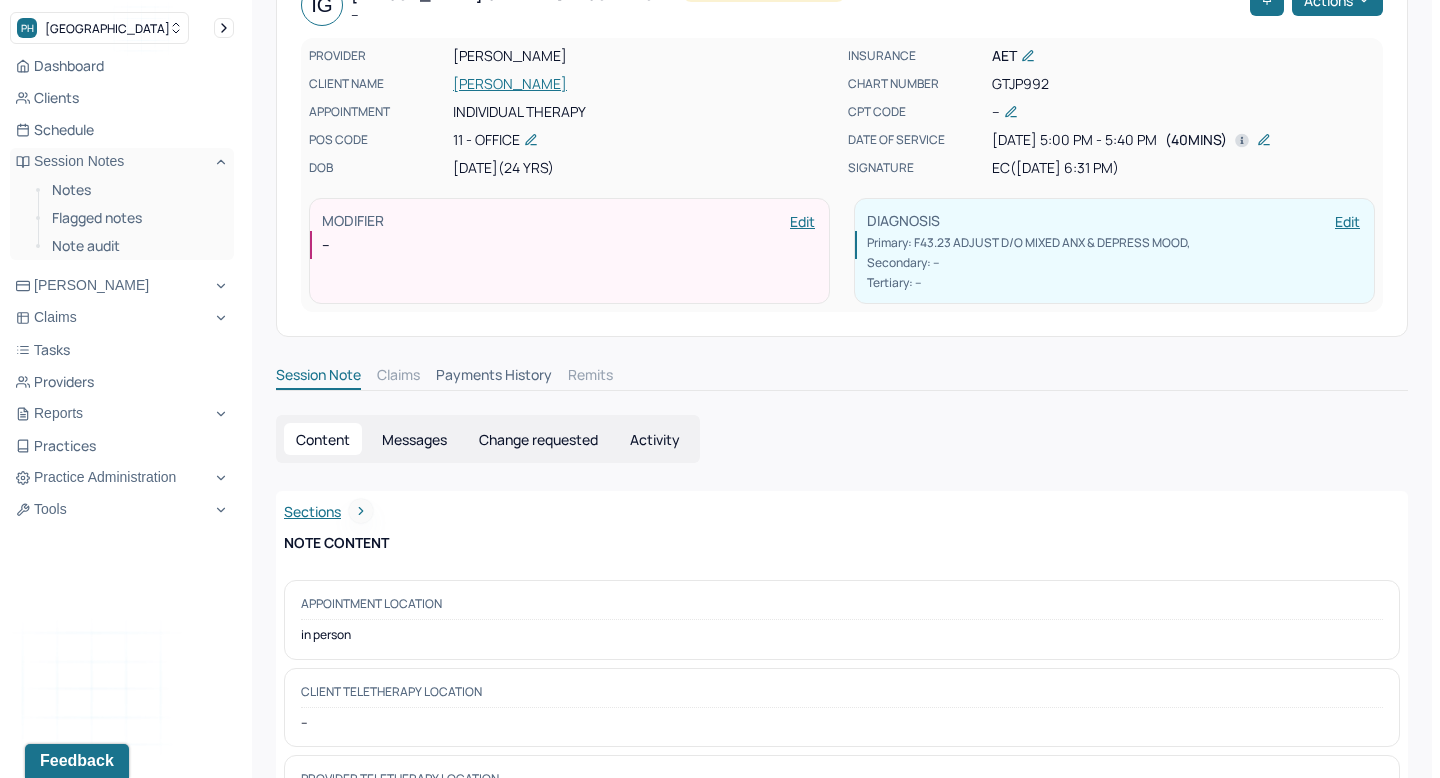 click 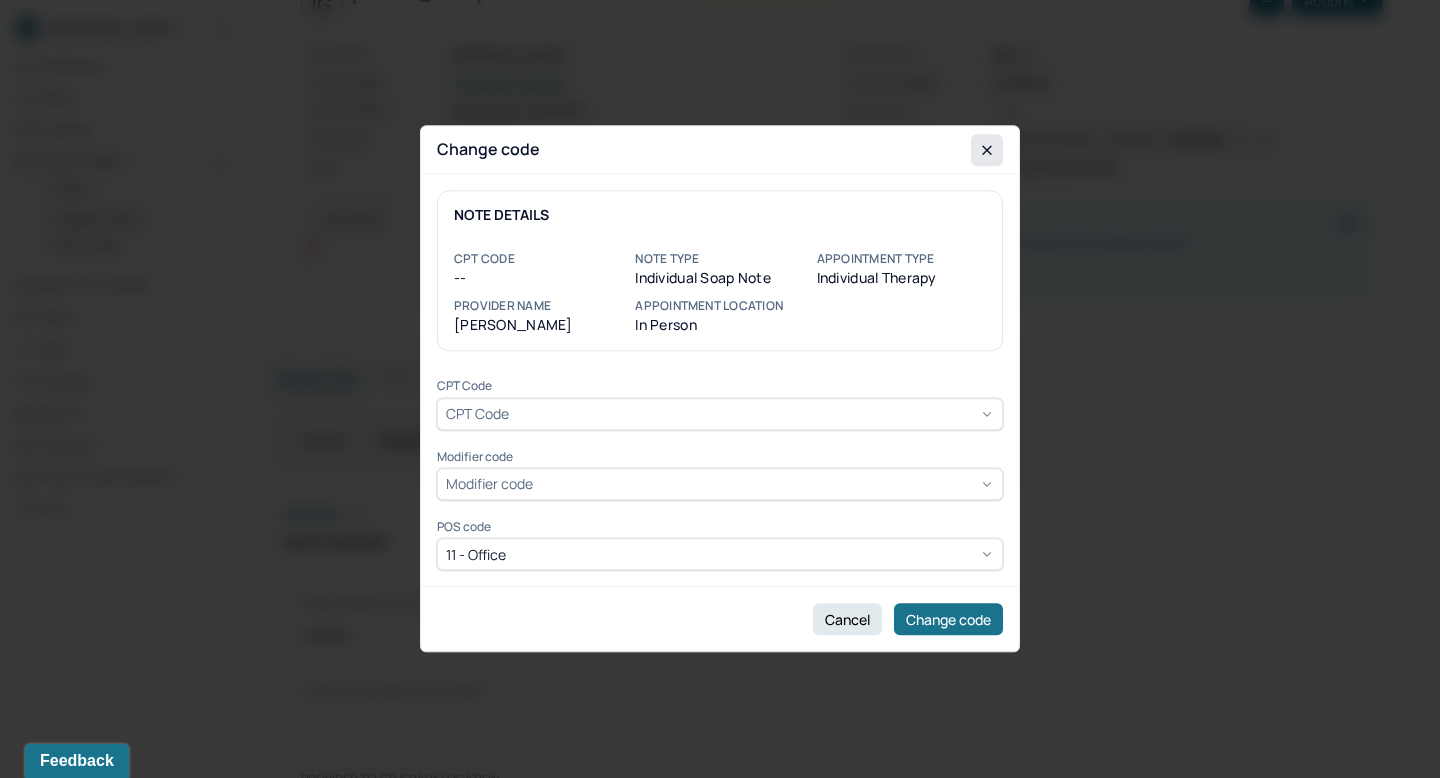 click 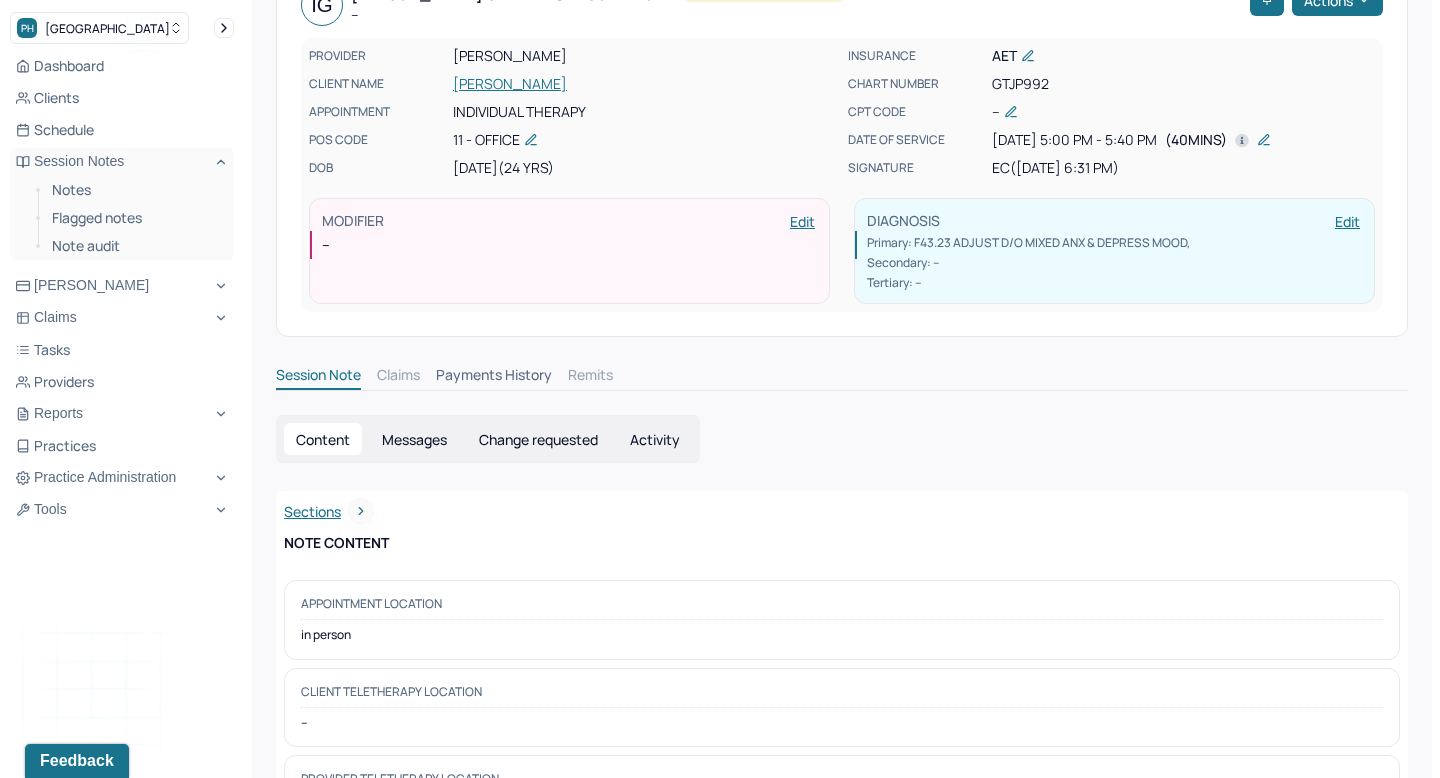 click 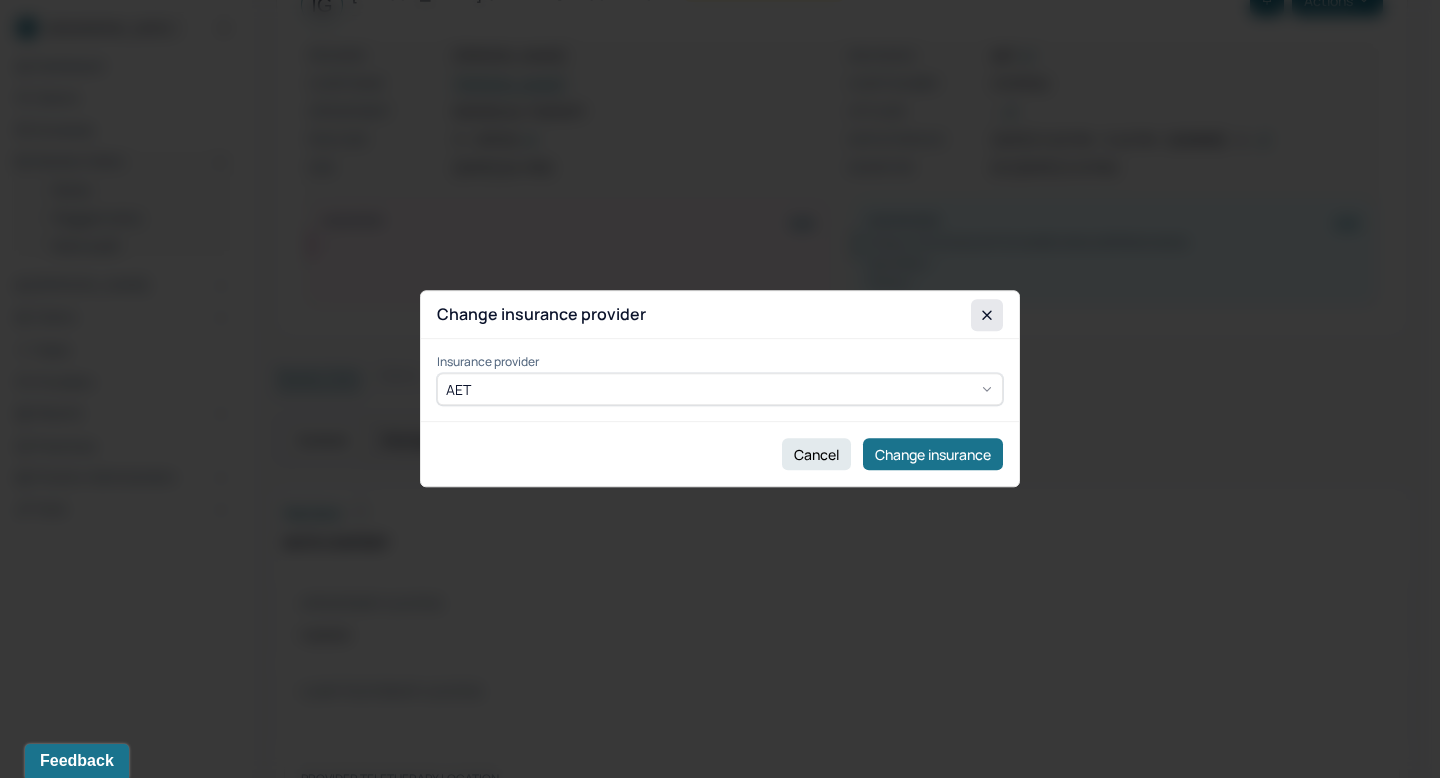 click 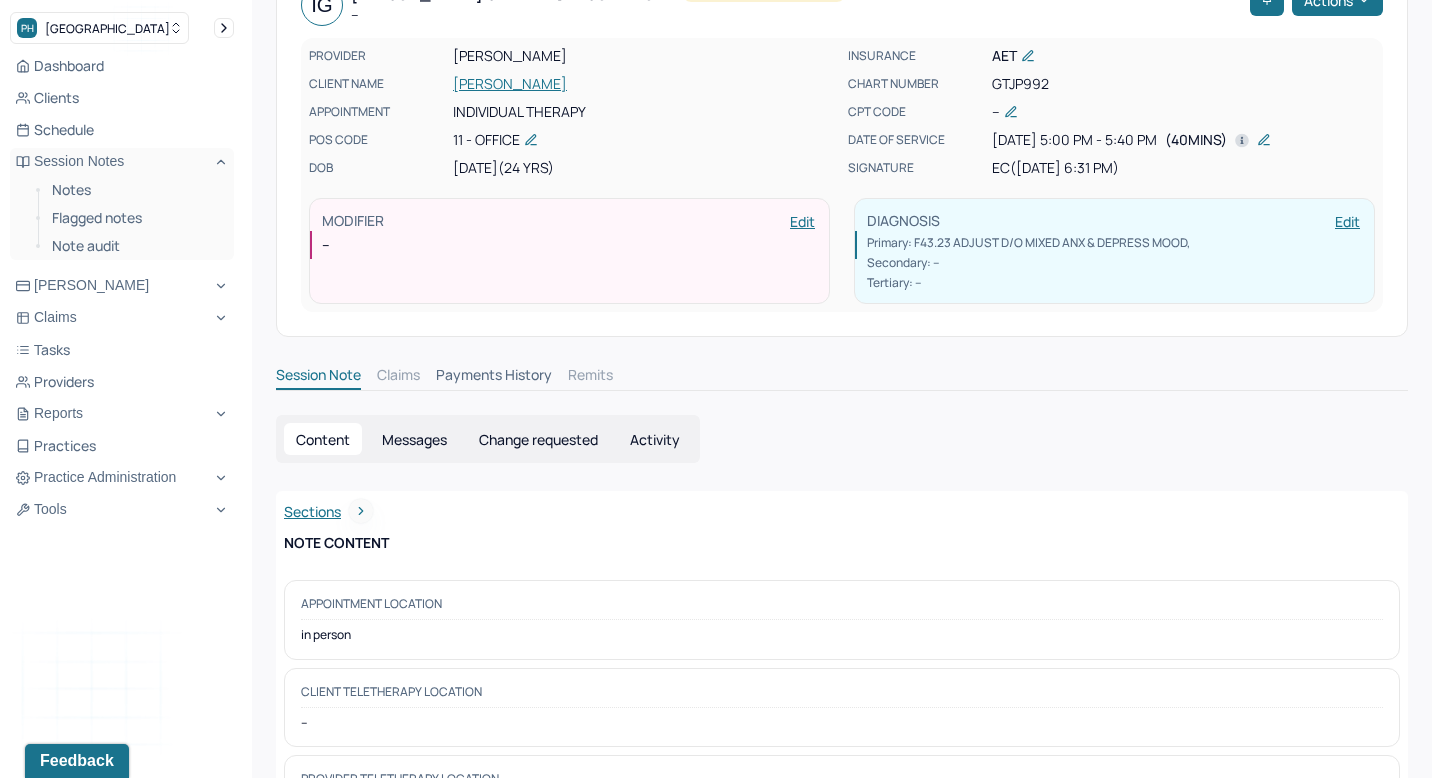 click on "--" at bounding box center (1183, 112) 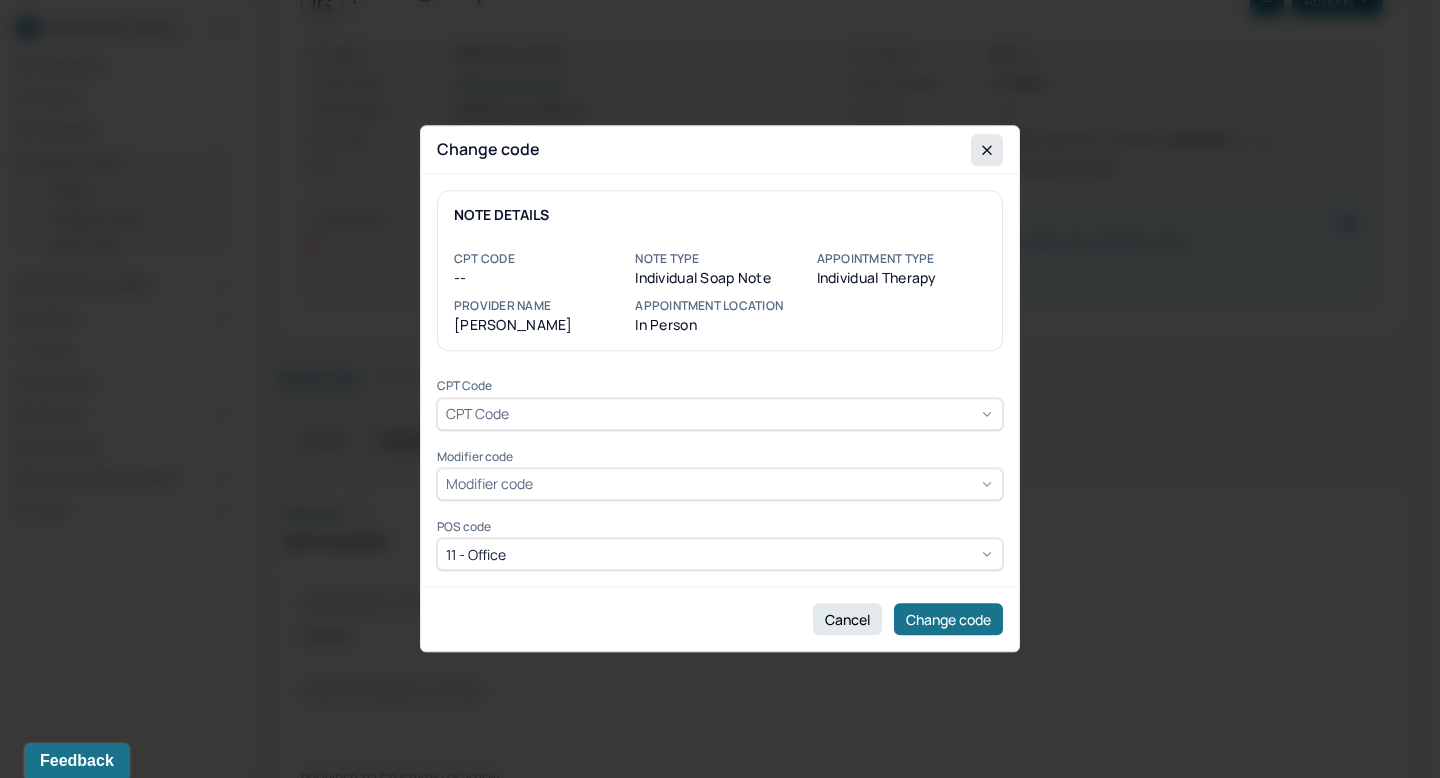 click 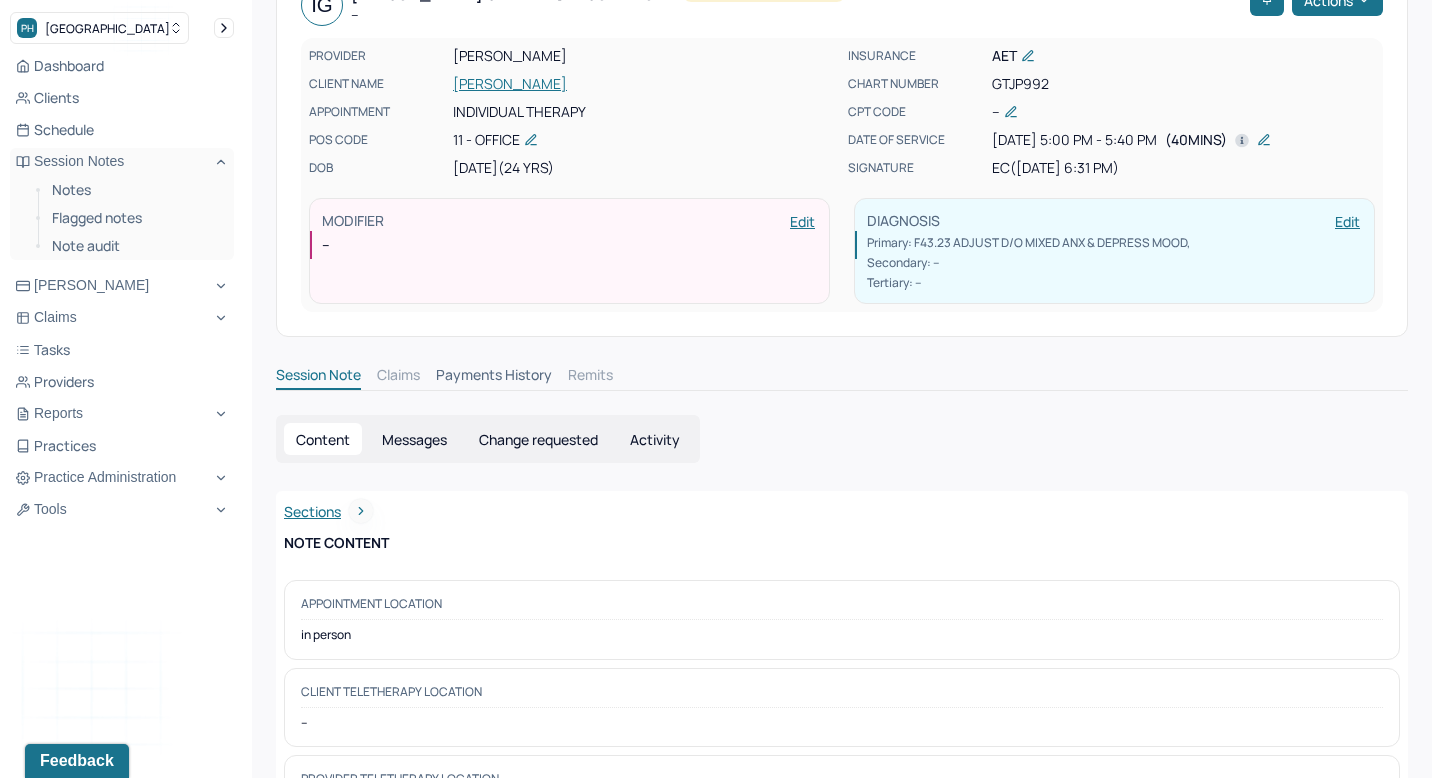 click on "Edit" at bounding box center [1347, 221] 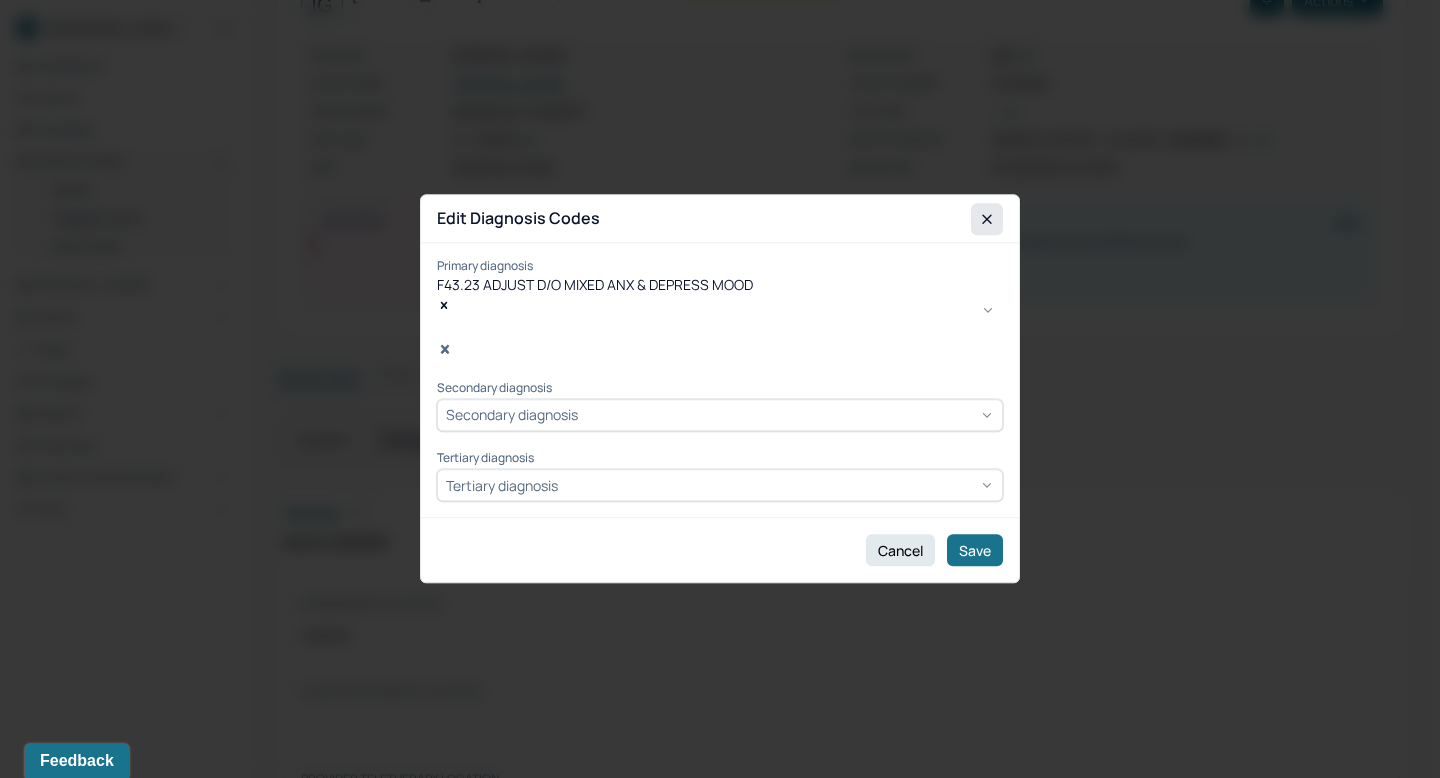 click at bounding box center (987, 219) 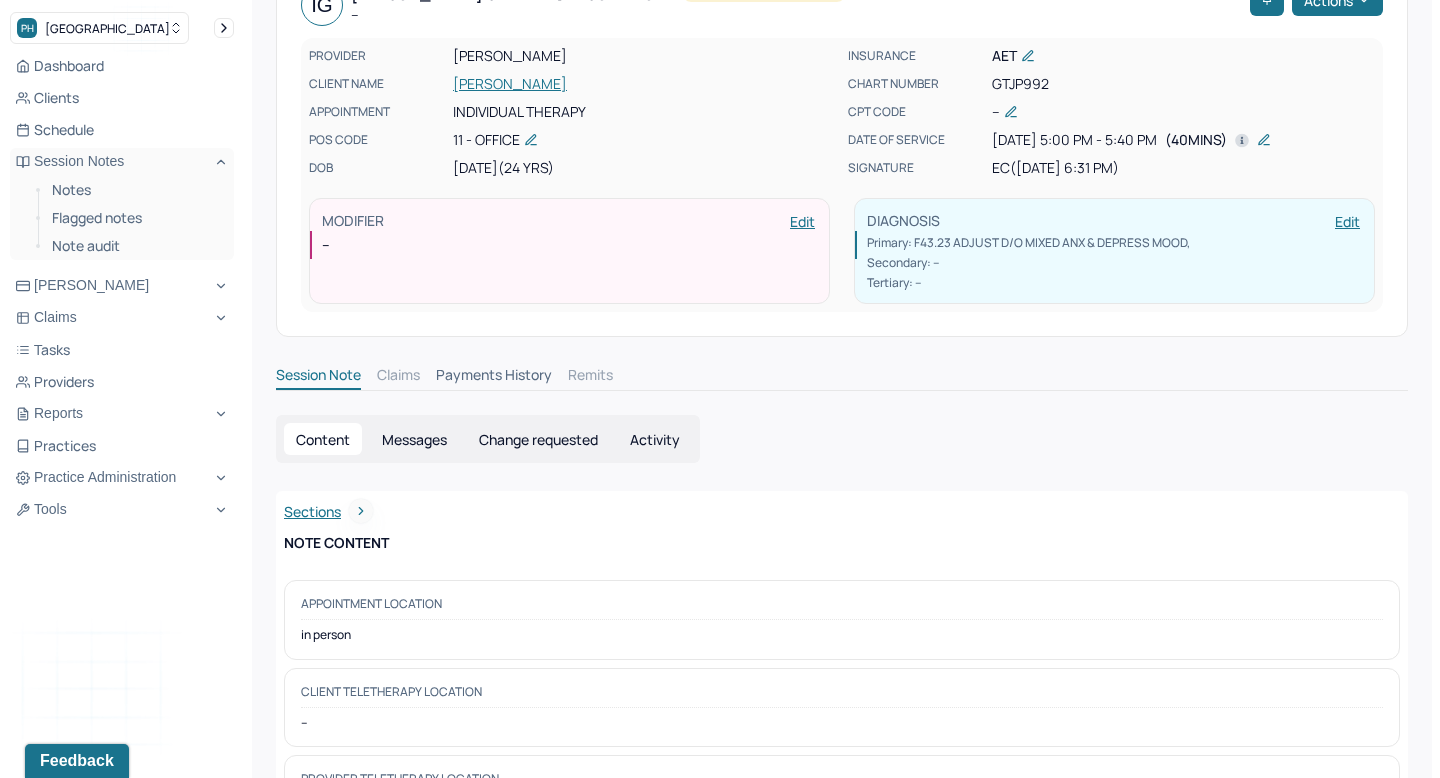 click on "Edit" at bounding box center (802, 221) 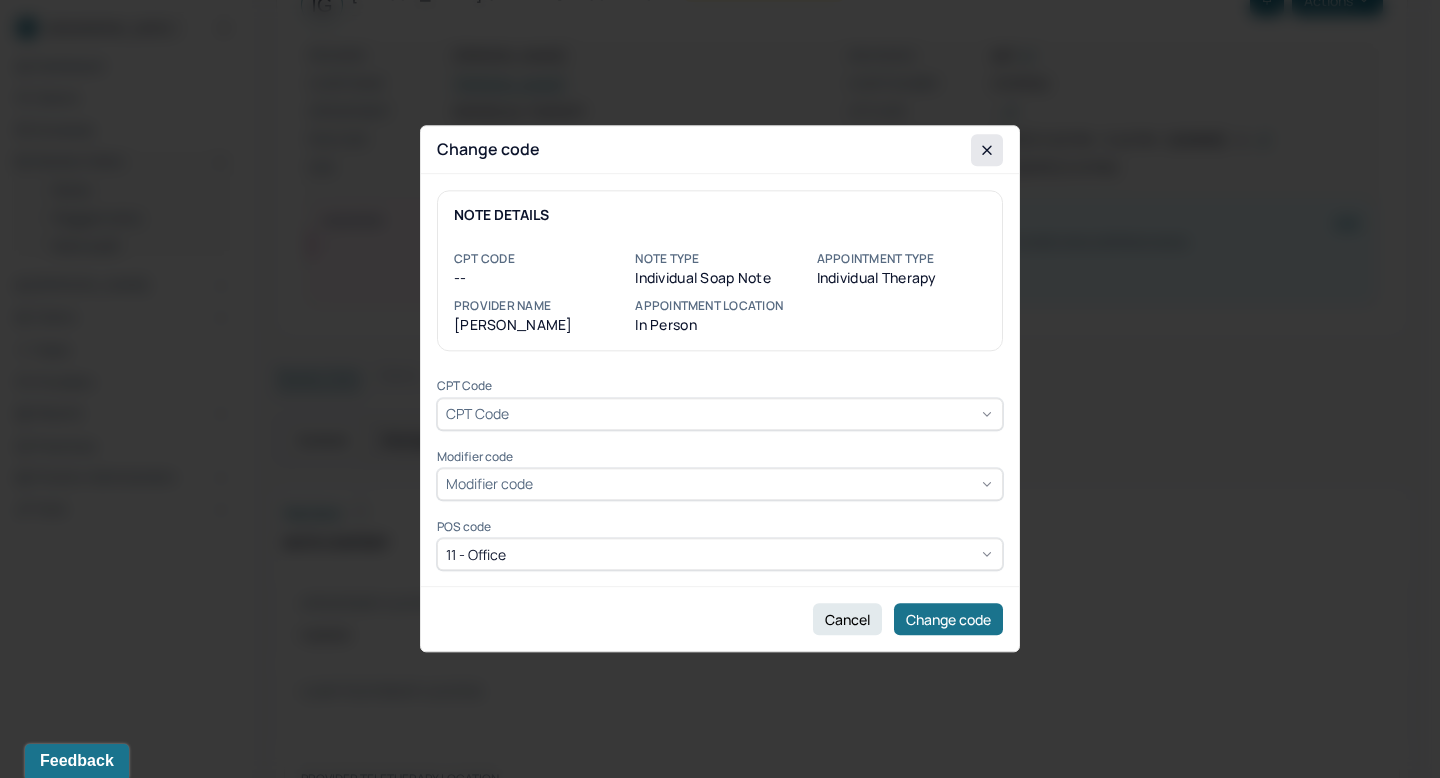 click 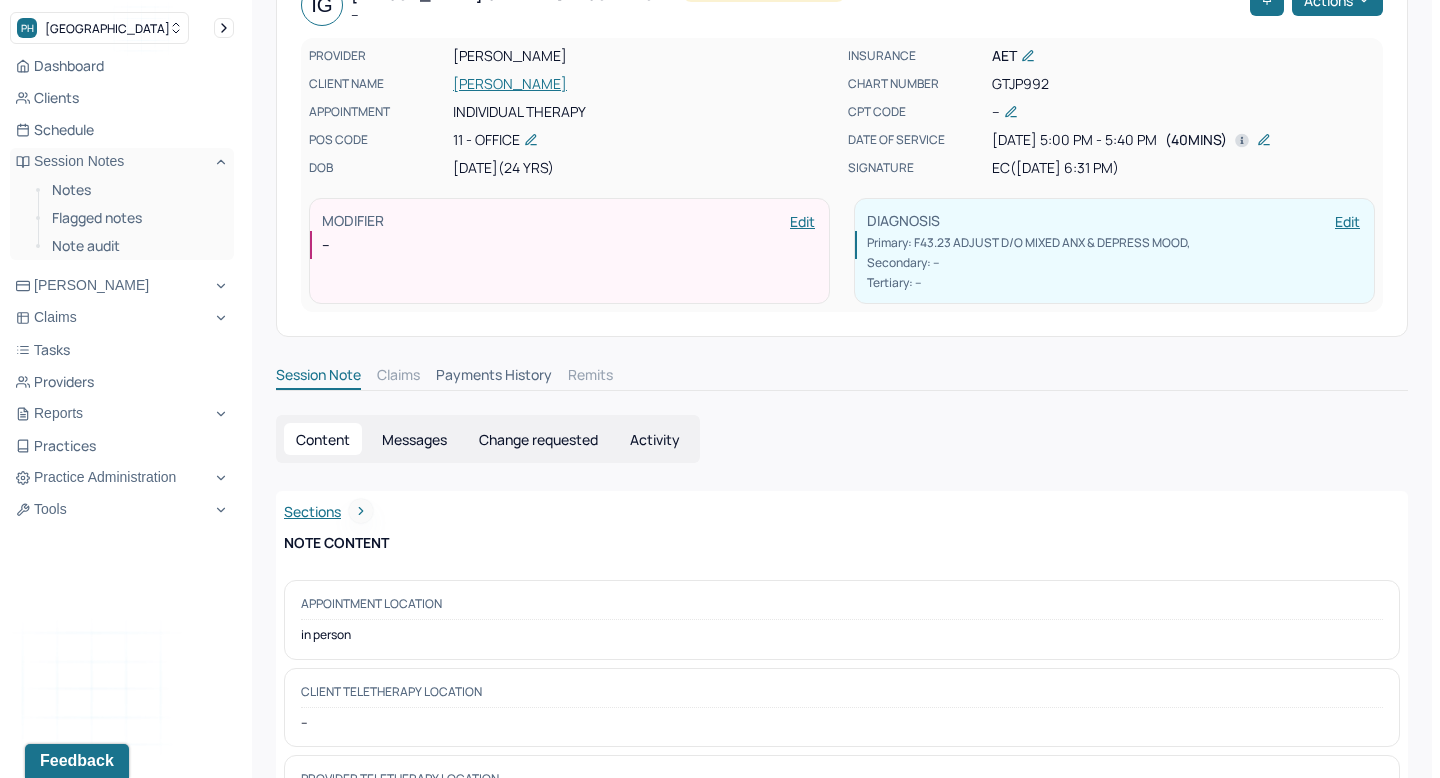 click on "Edit" at bounding box center (802, 221) 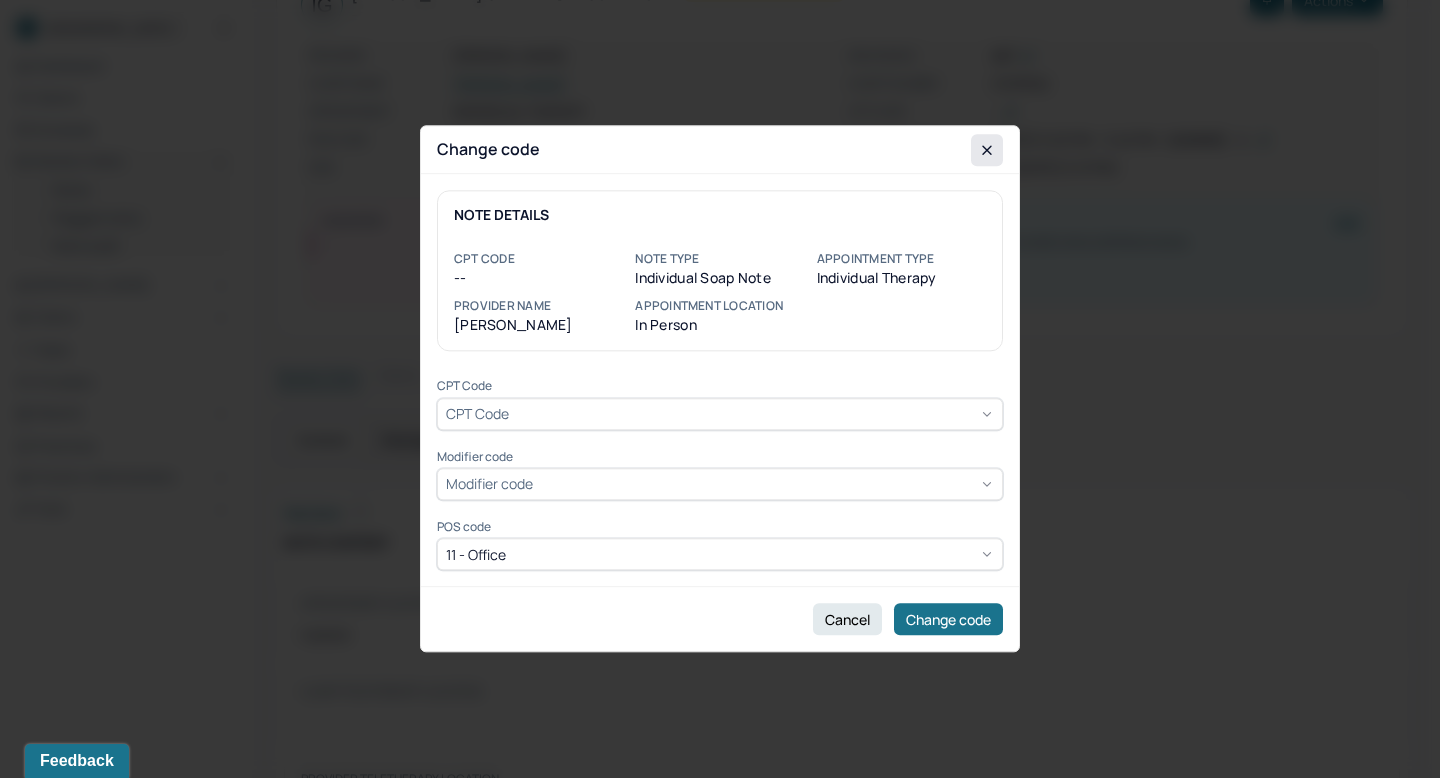 click 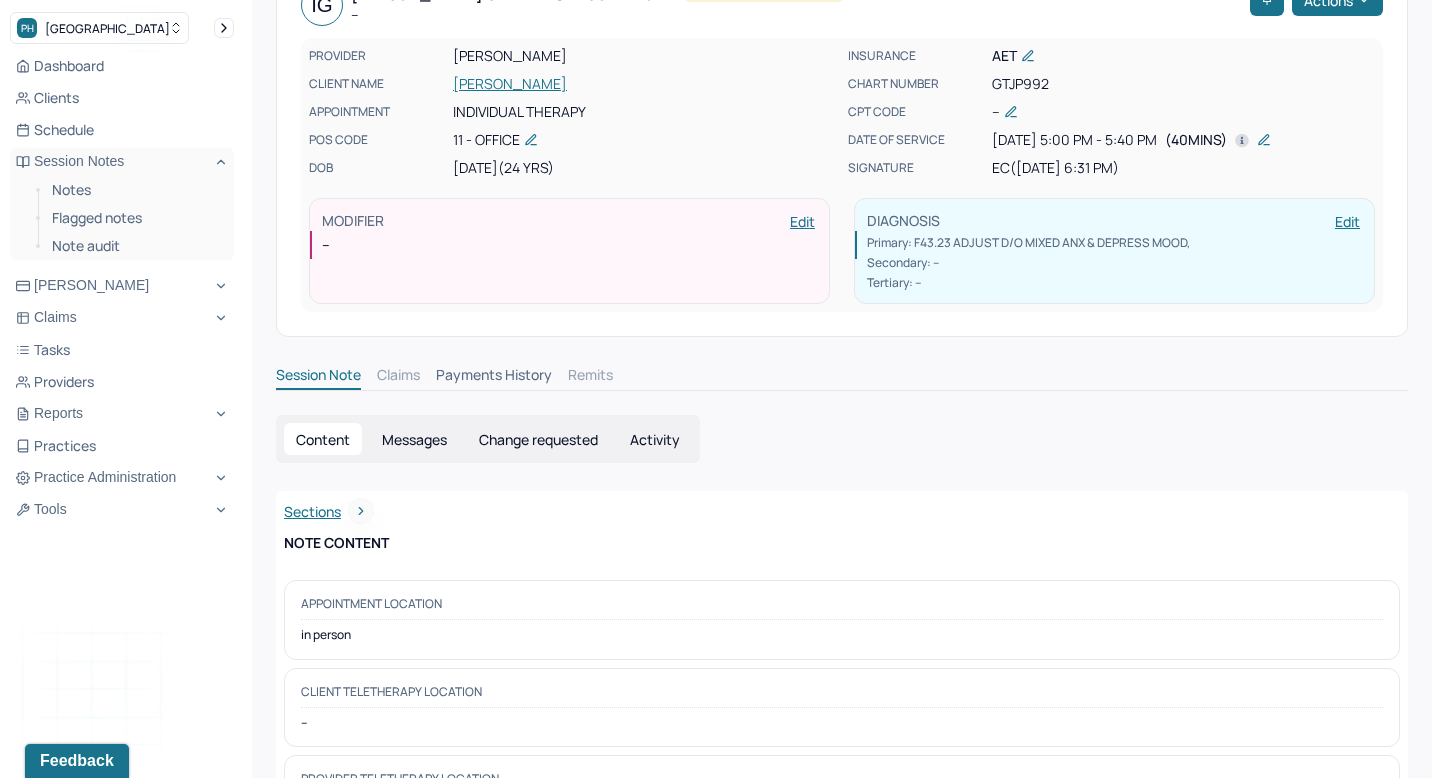 click on "Edit" at bounding box center [1347, 221] 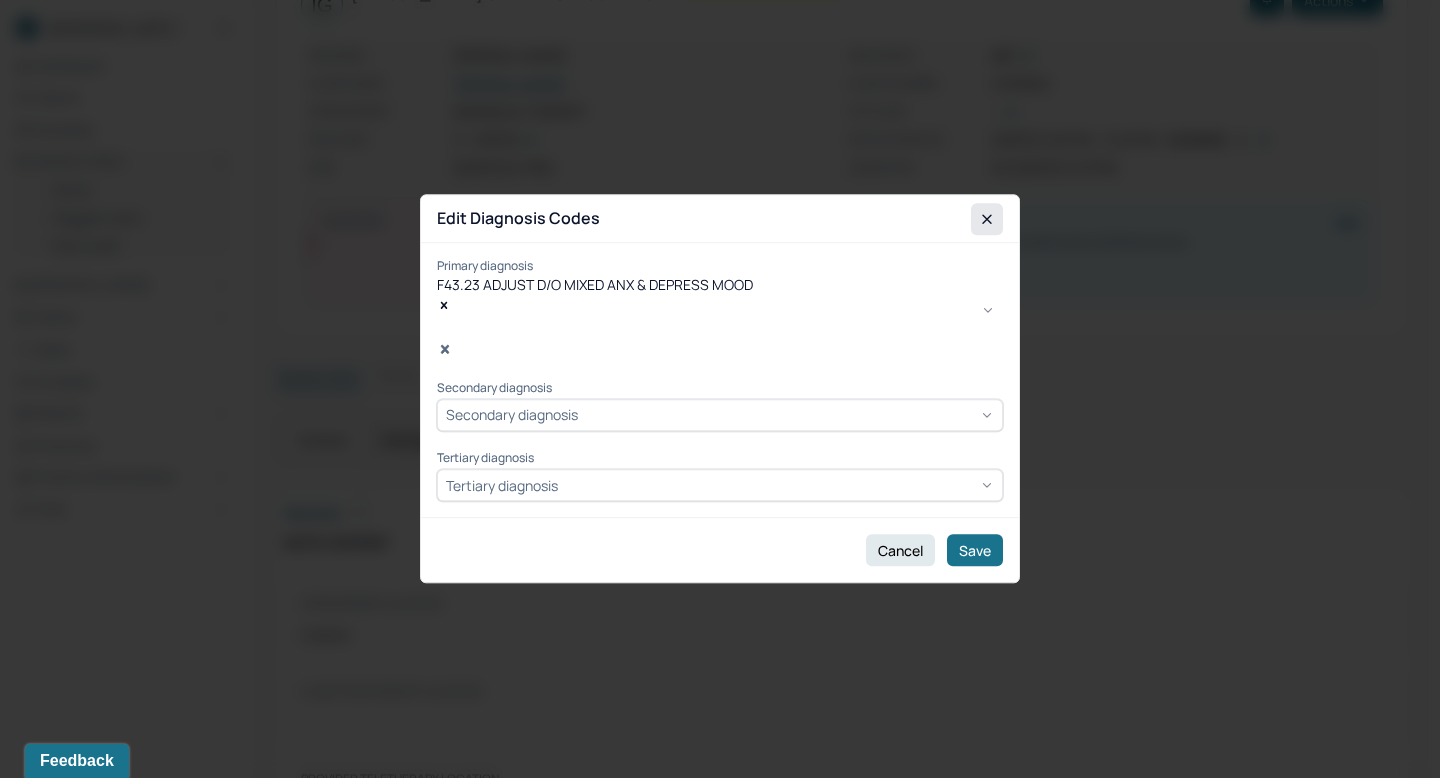 click 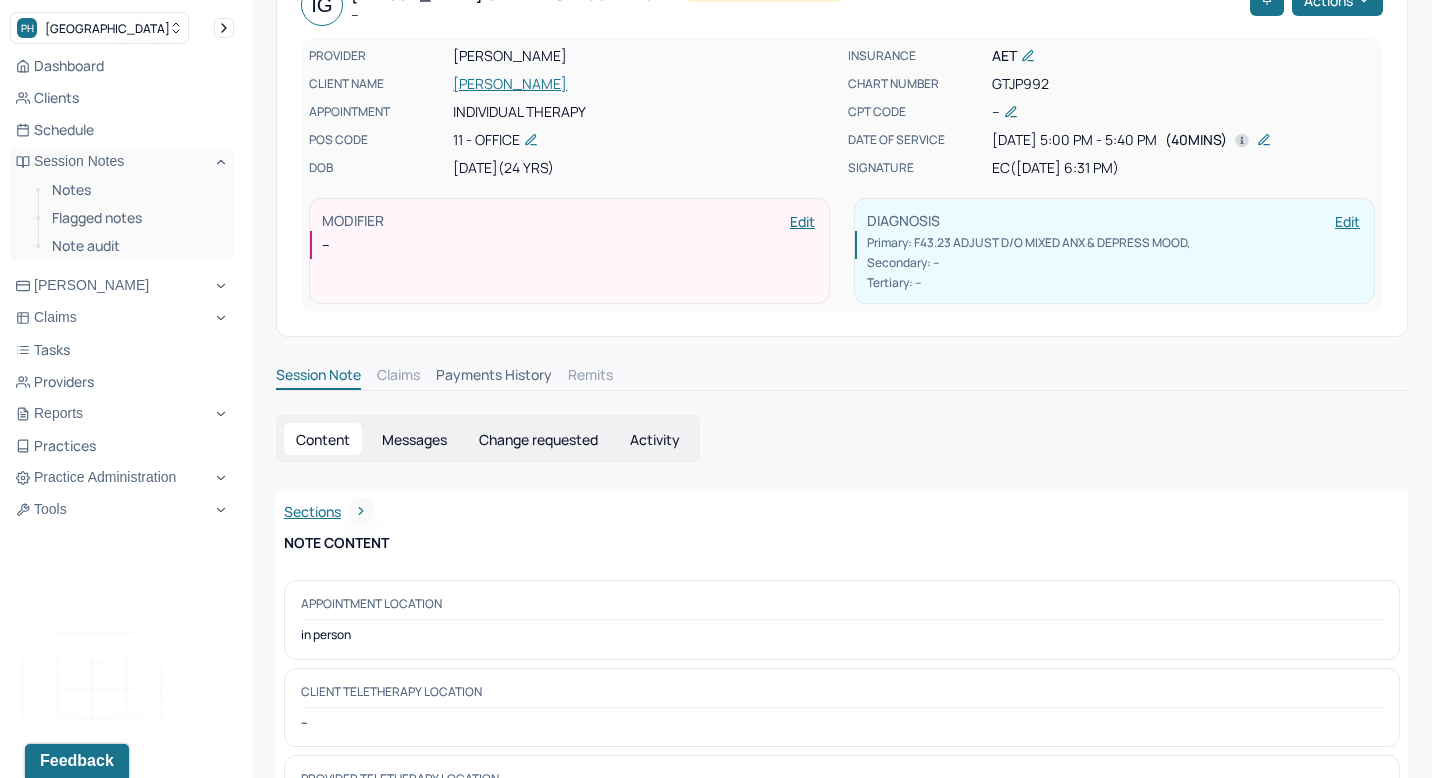scroll, scrollTop: 0, scrollLeft: 0, axis: both 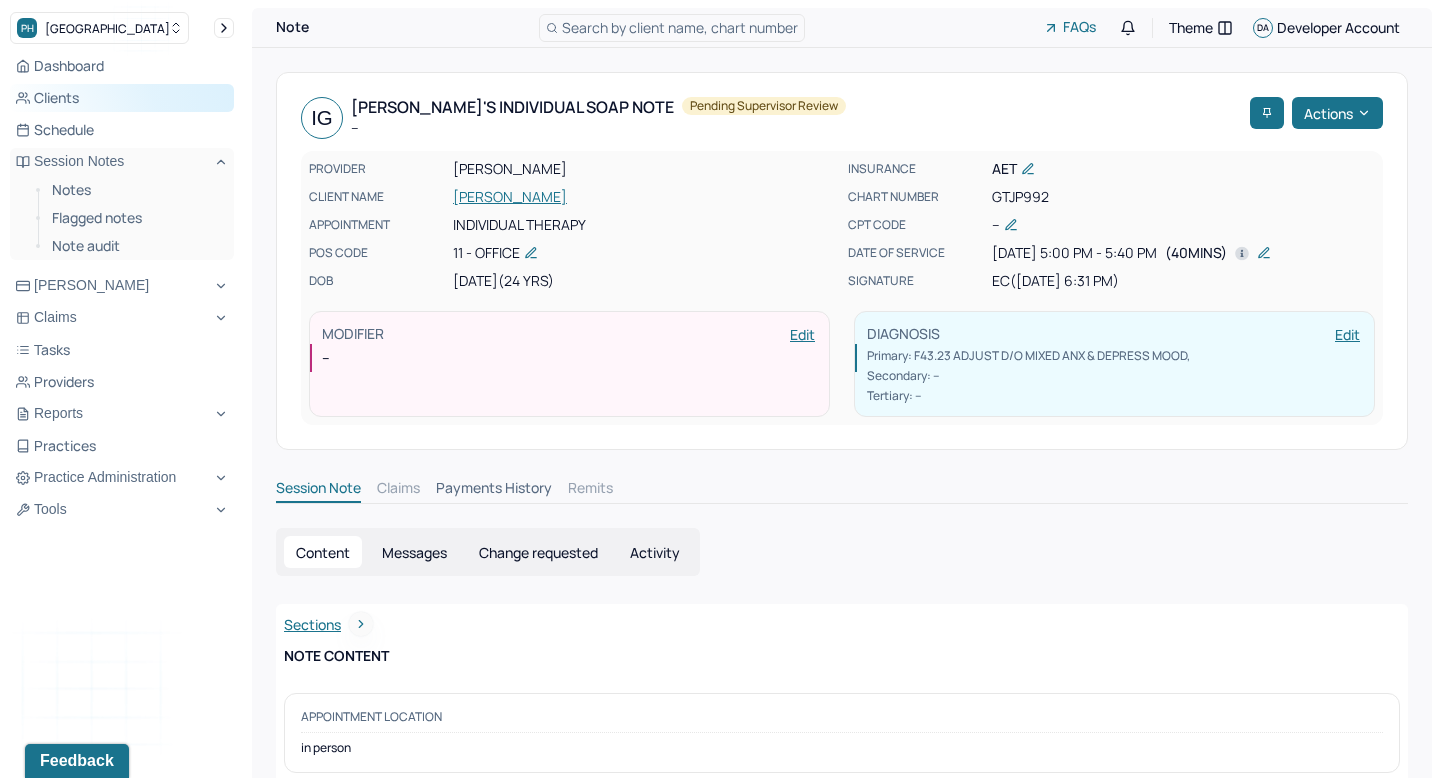click on "Clients" at bounding box center [122, 98] 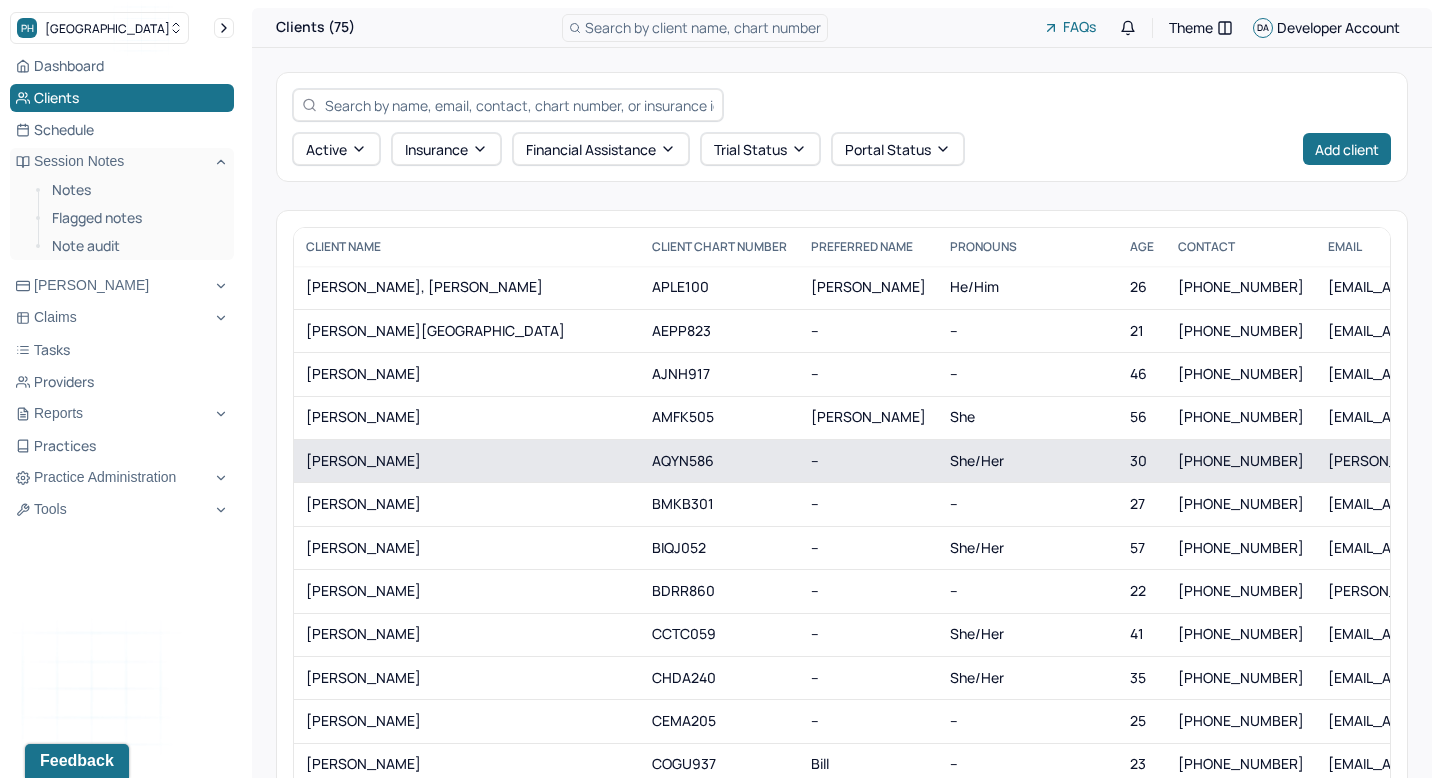 click on "[PERSON_NAME]" at bounding box center (467, 461) 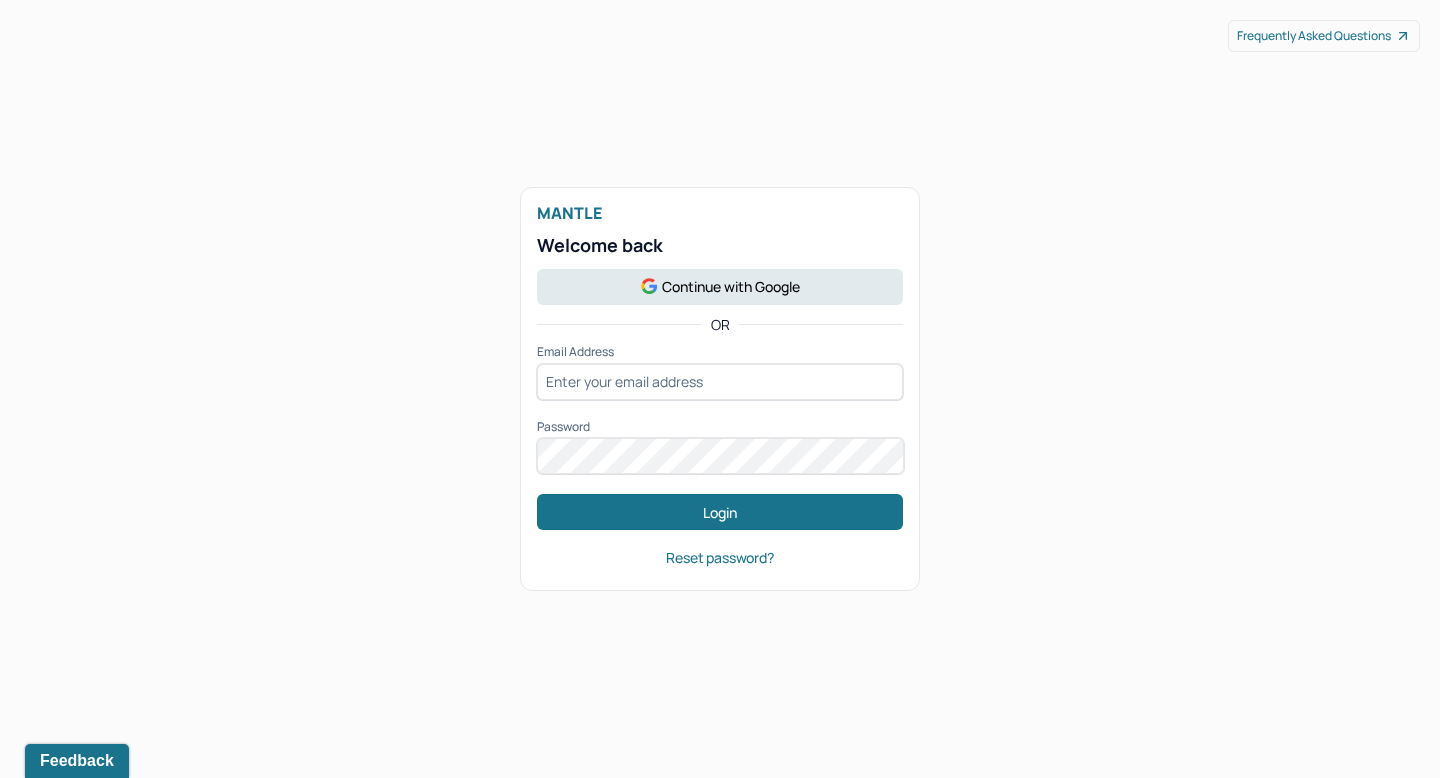 click at bounding box center [720, 382] 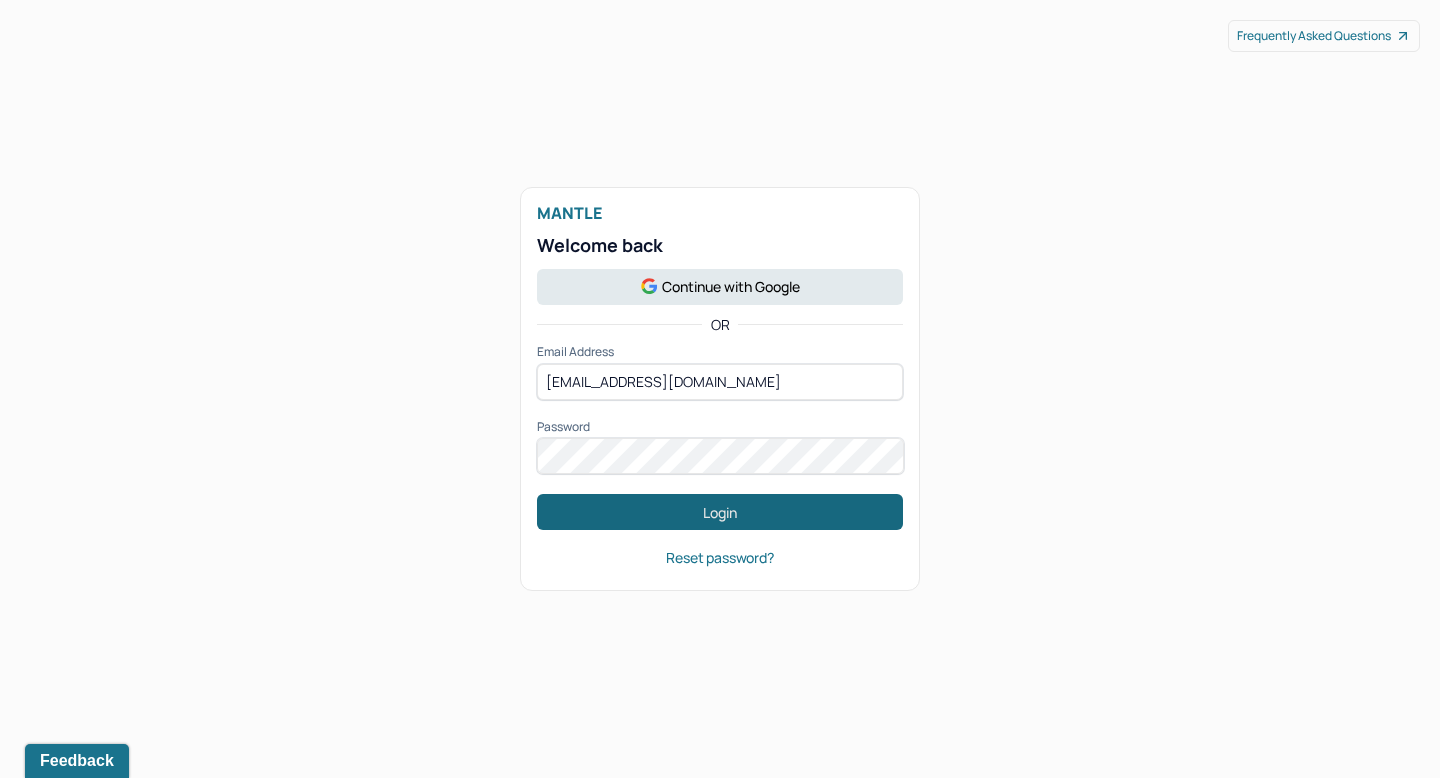 click on "Login" at bounding box center (720, 512) 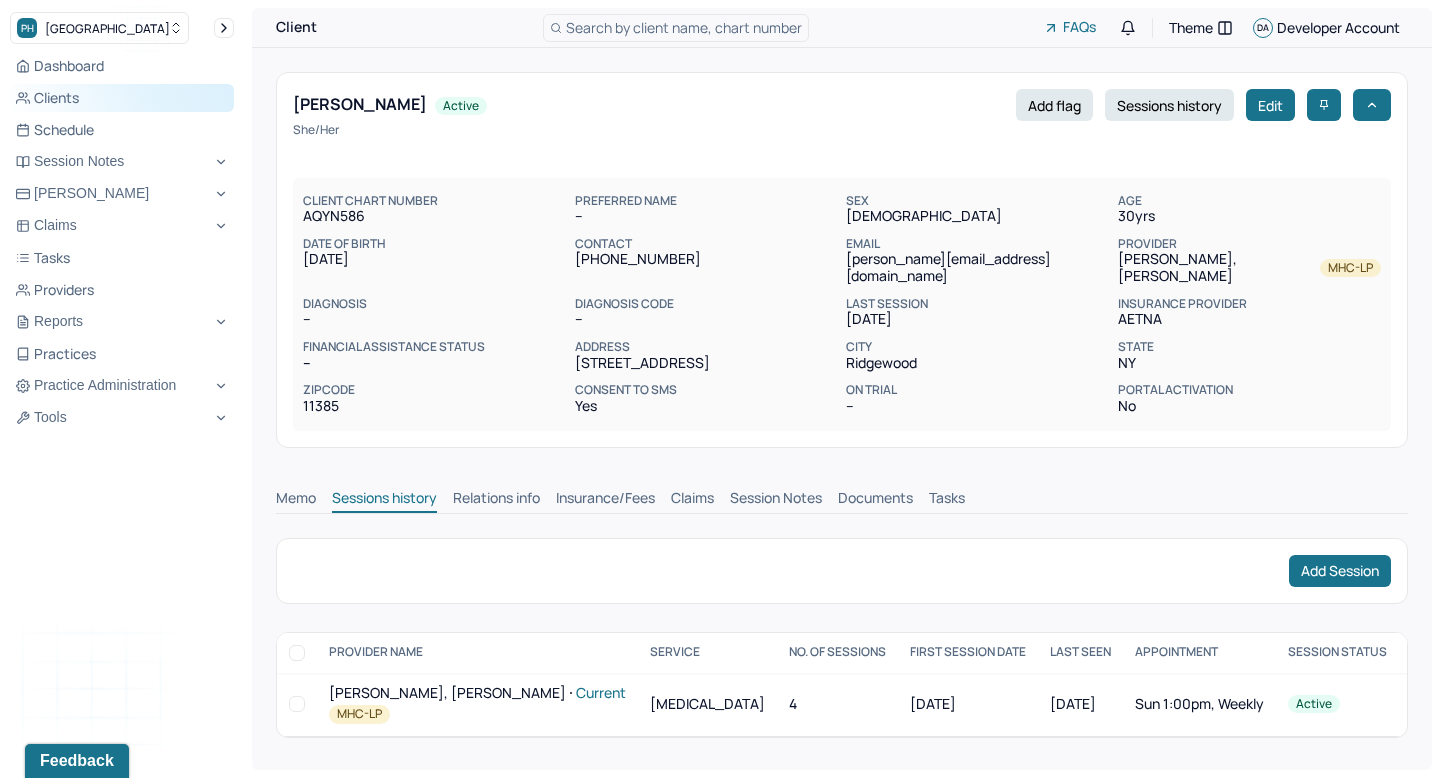 click on "Clients" at bounding box center [122, 98] 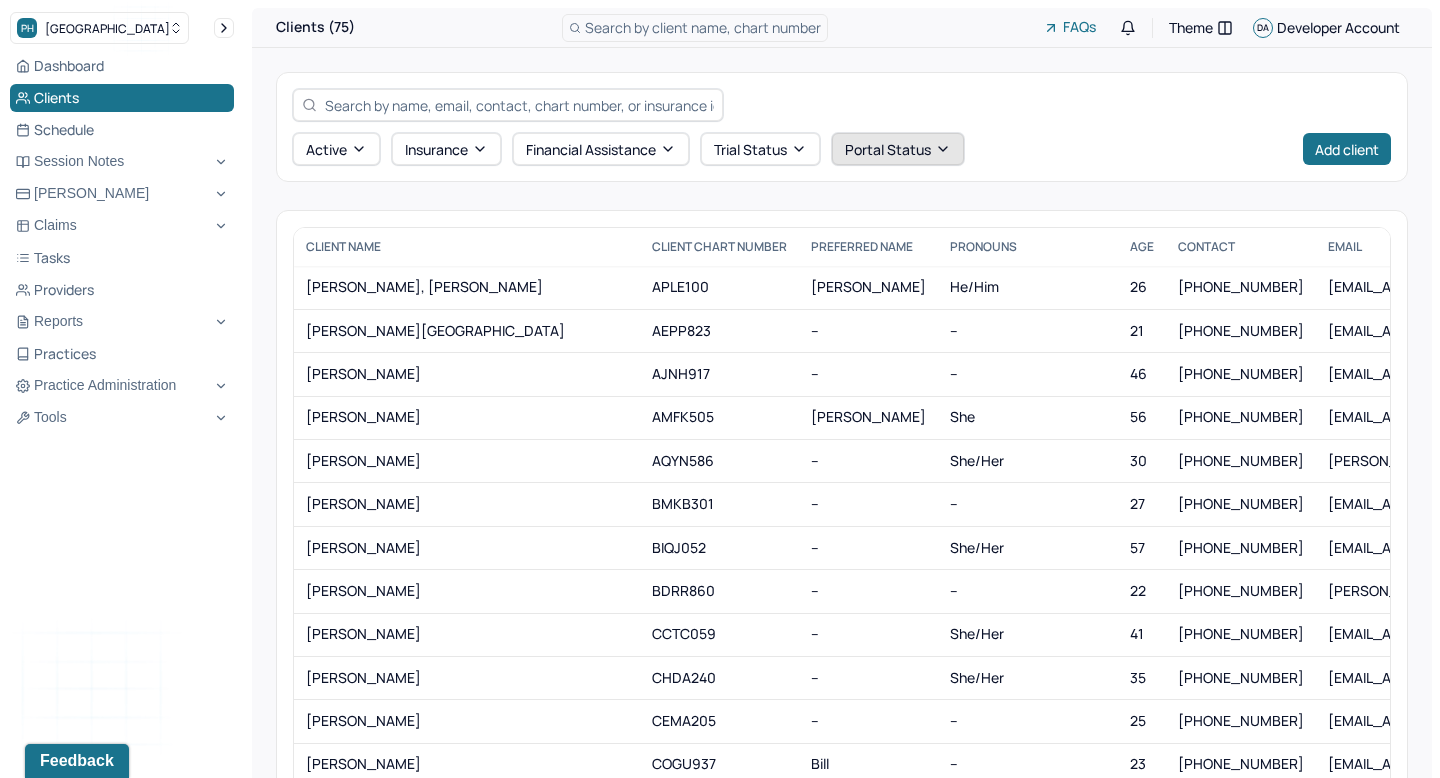 click on "Portal Status" at bounding box center (898, 149) 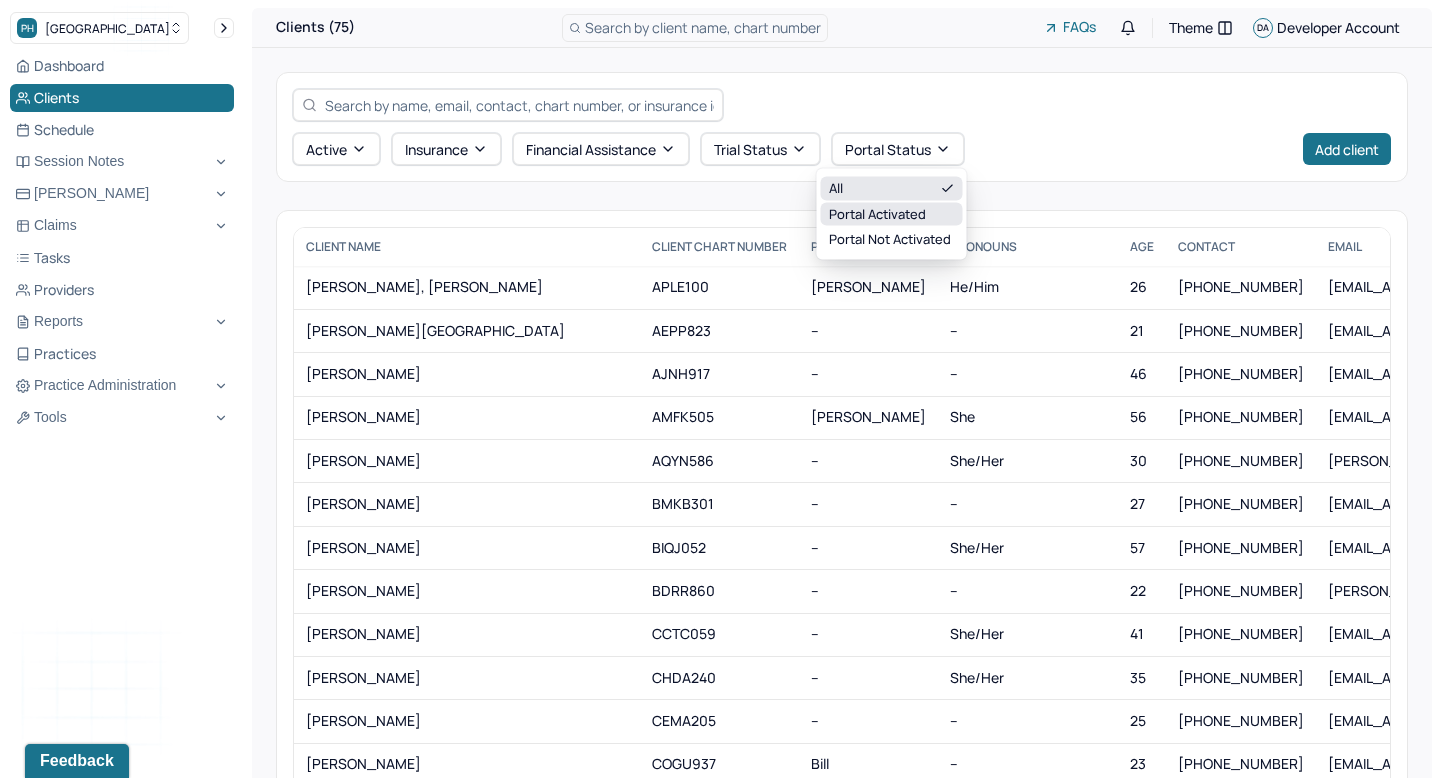 click on "Portal Activated" at bounding box center (892, 214) 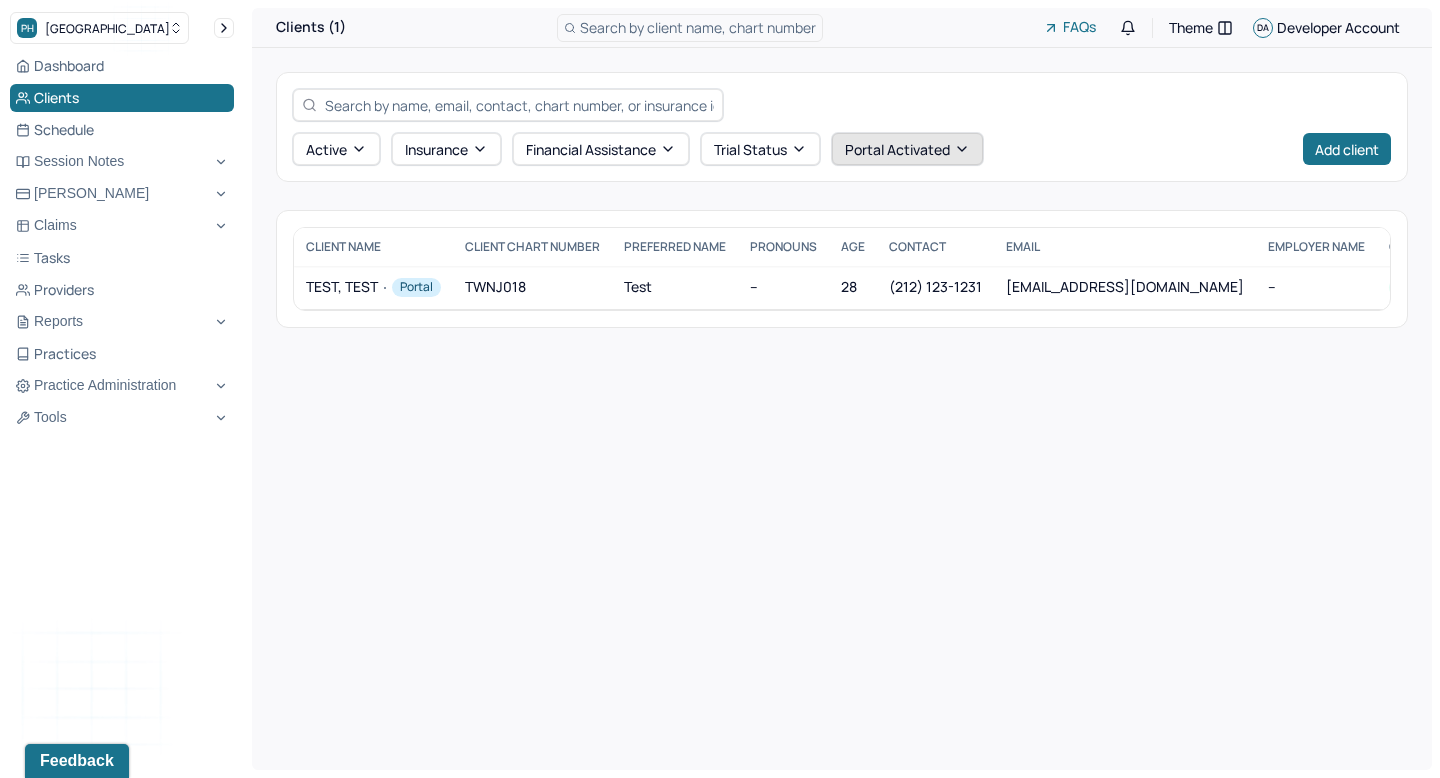 click on "Portal Activated" at bounding box center [907, 149] 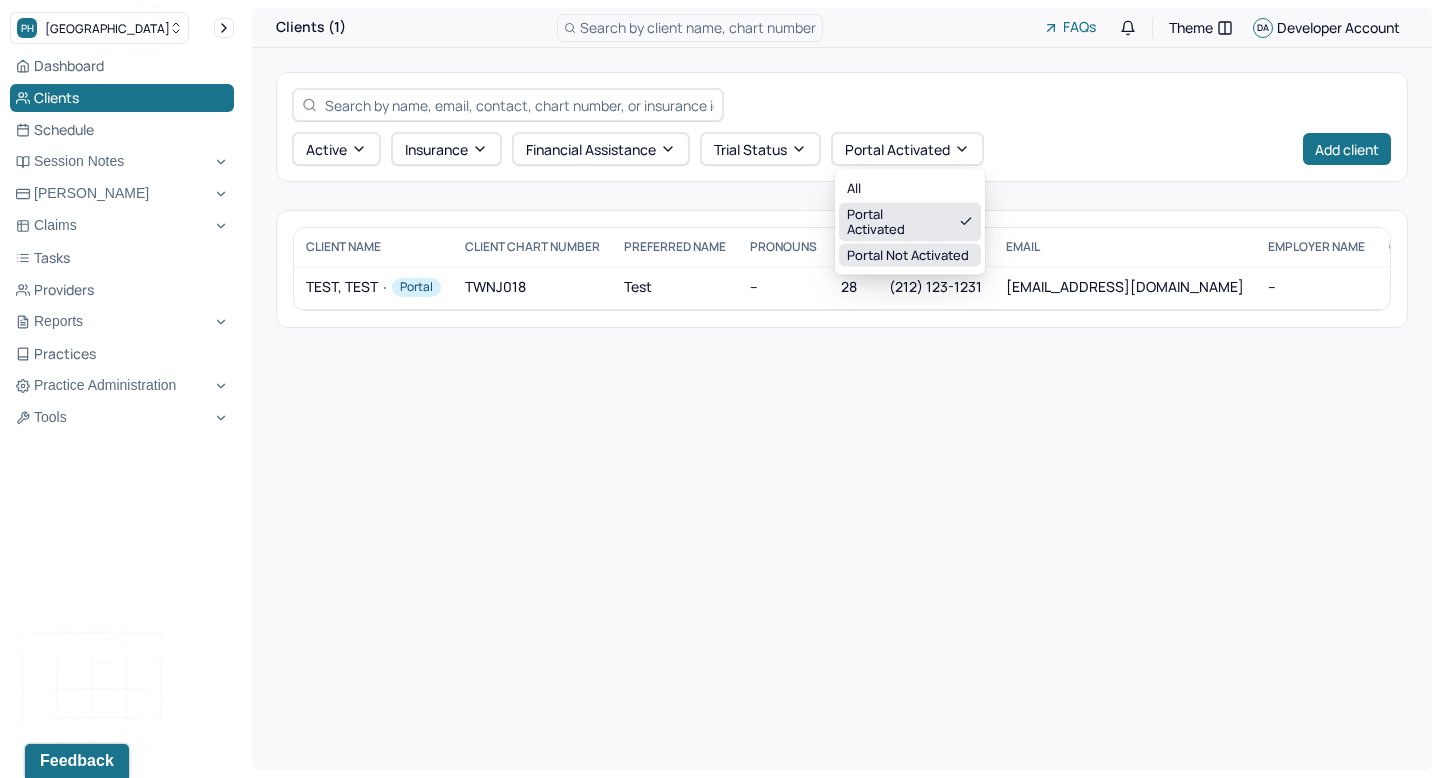 click on "Portal Not Activated" at bounding box center (910, 255) 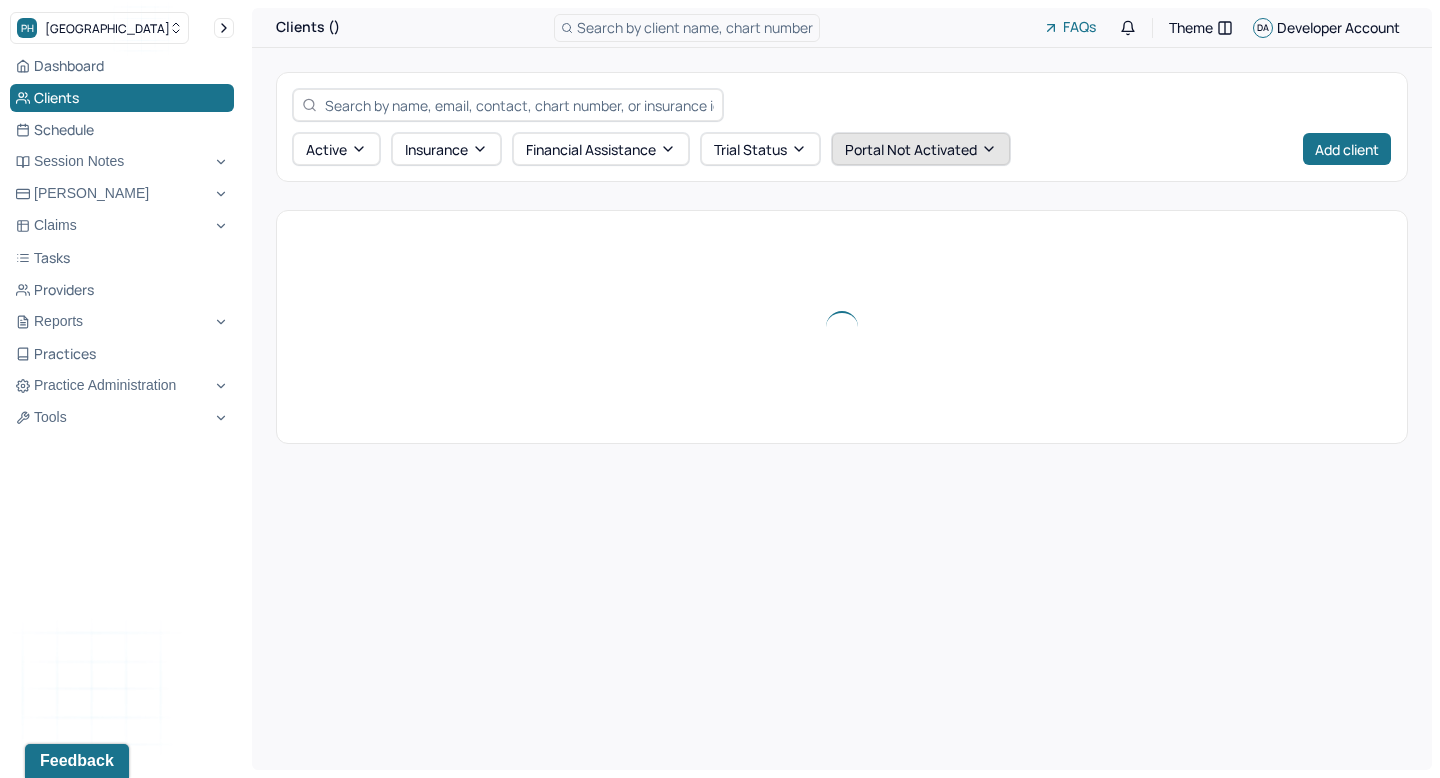 click on "Portal Not Activated" at bounding box center [921, 149] 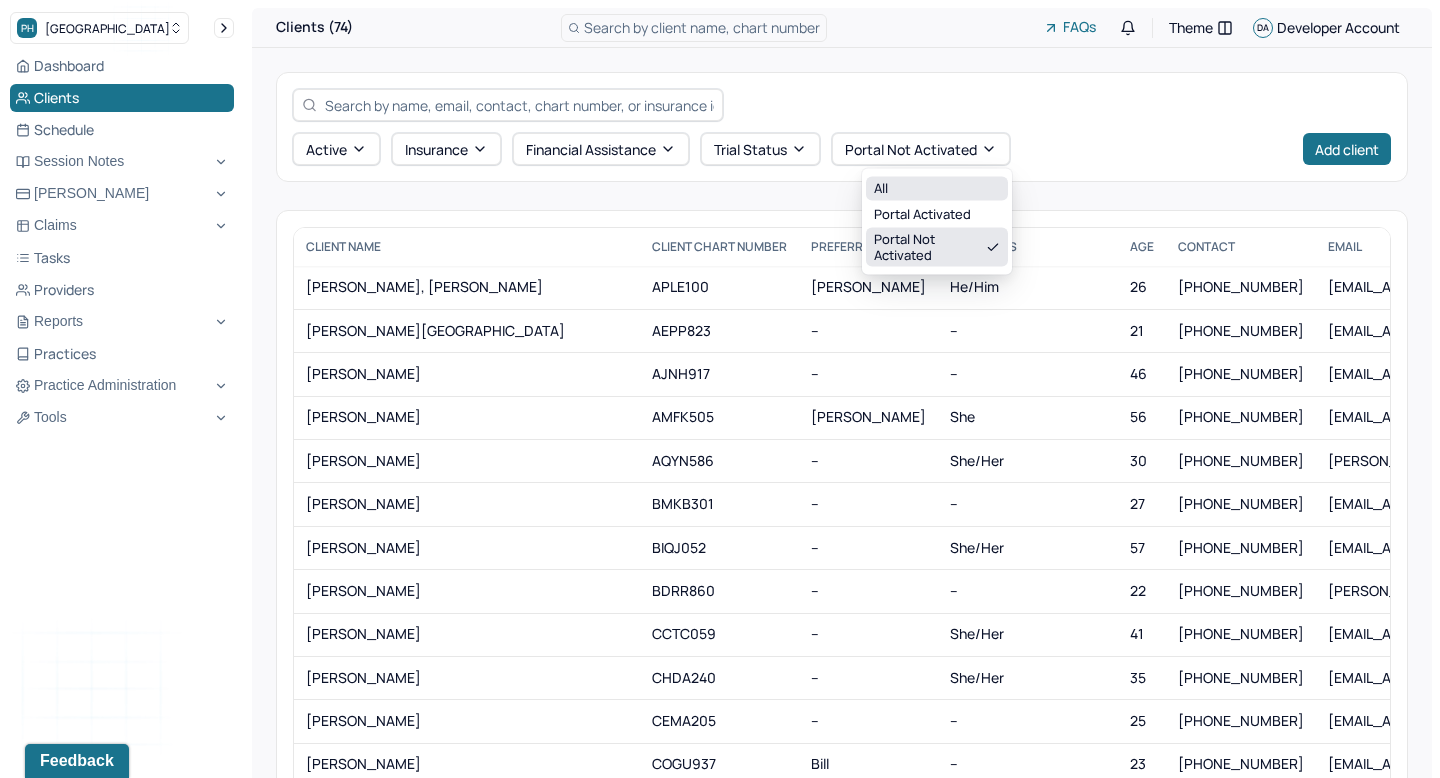 click on "All" at bounding box center [937, 189] 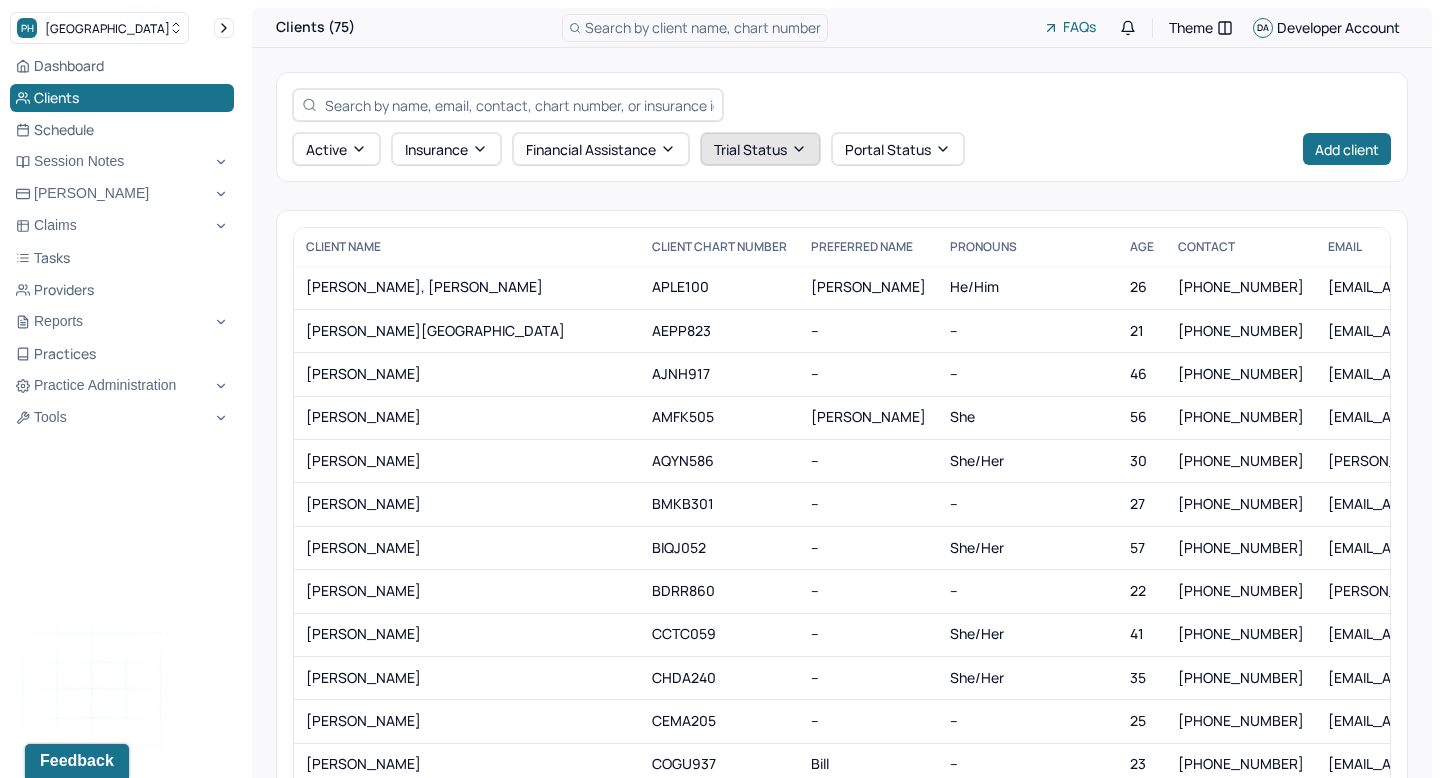 click on "Trial Status" at bounding box center (760, 149) 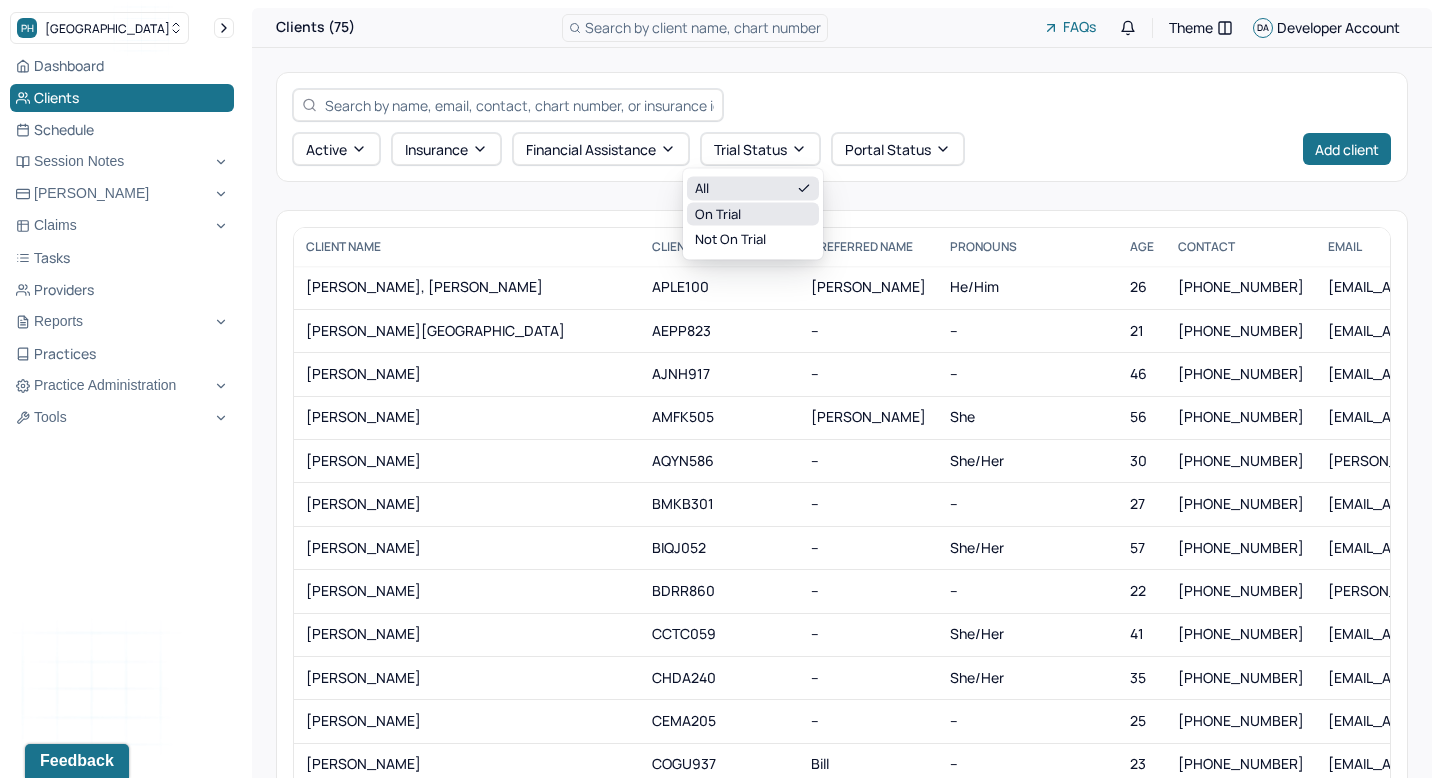 click on "On Trial" at bounding box center [753, 214] 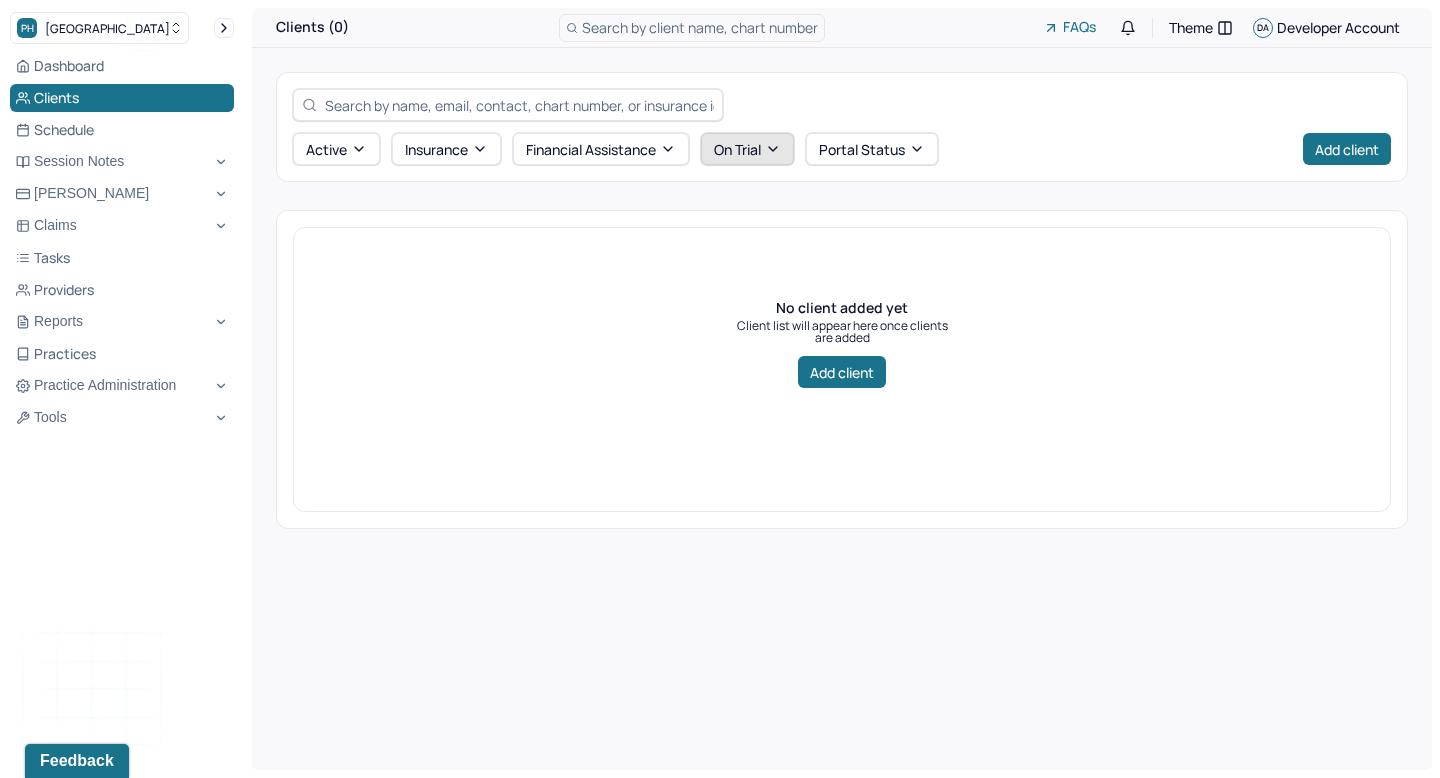 click 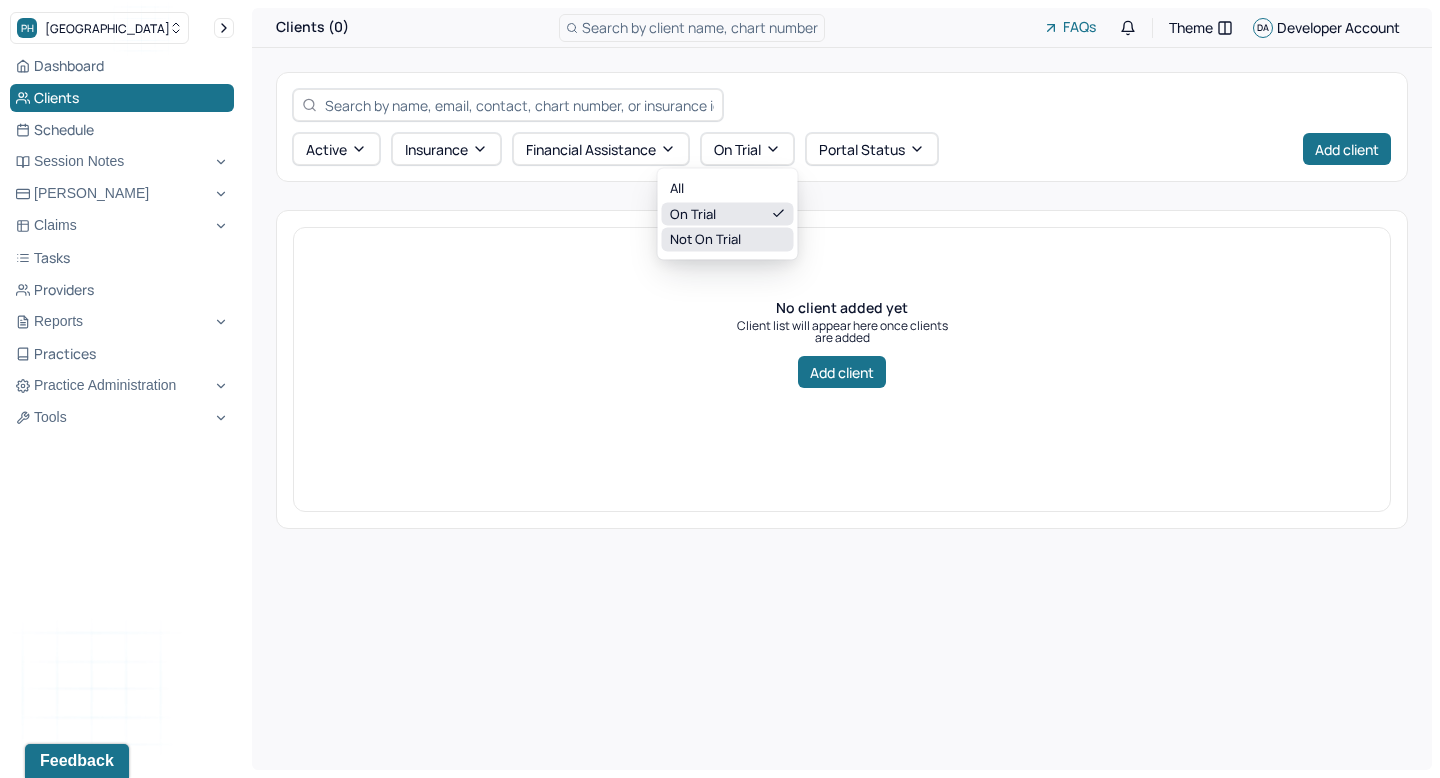 click on "Not On Trial" at bounding box center [728, 240] 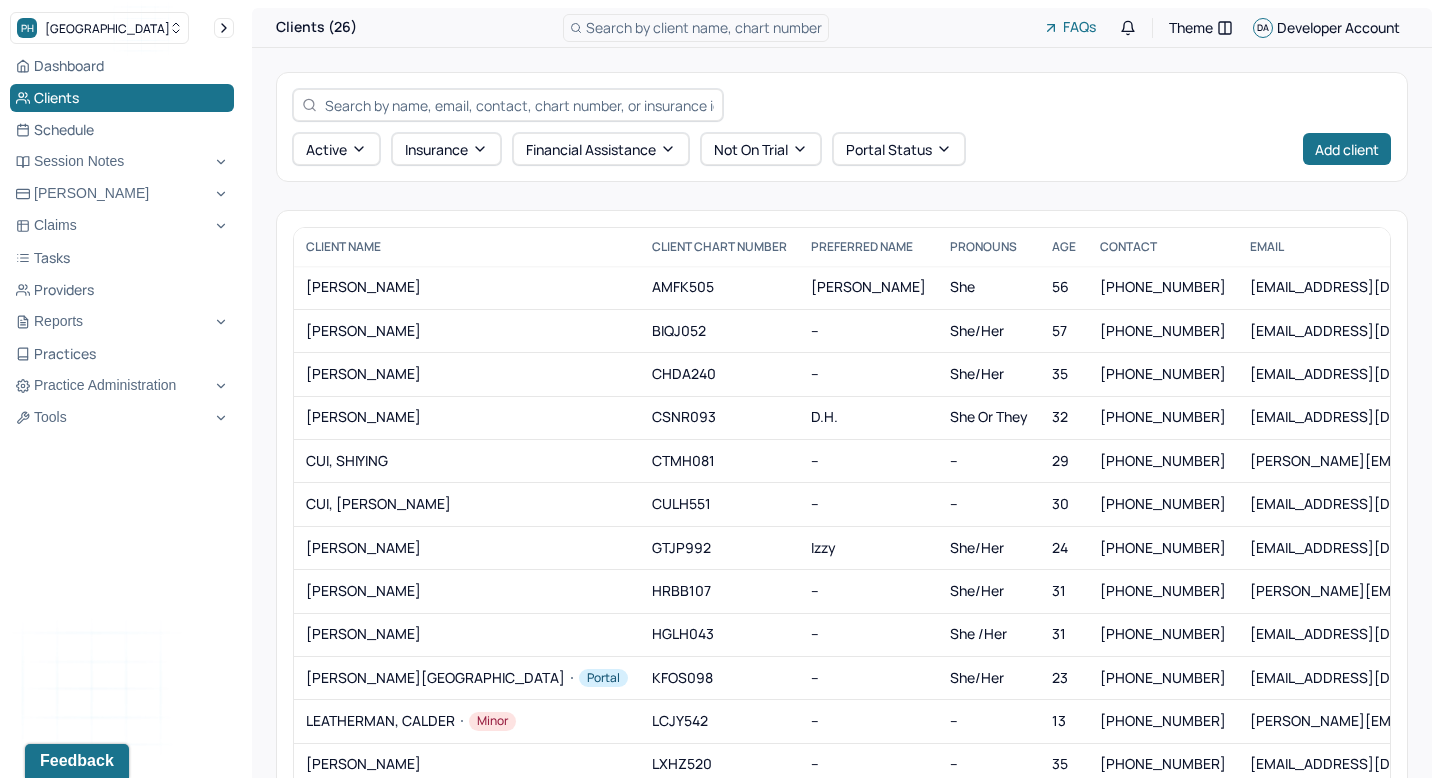 click at bounding box center [842, 105] 